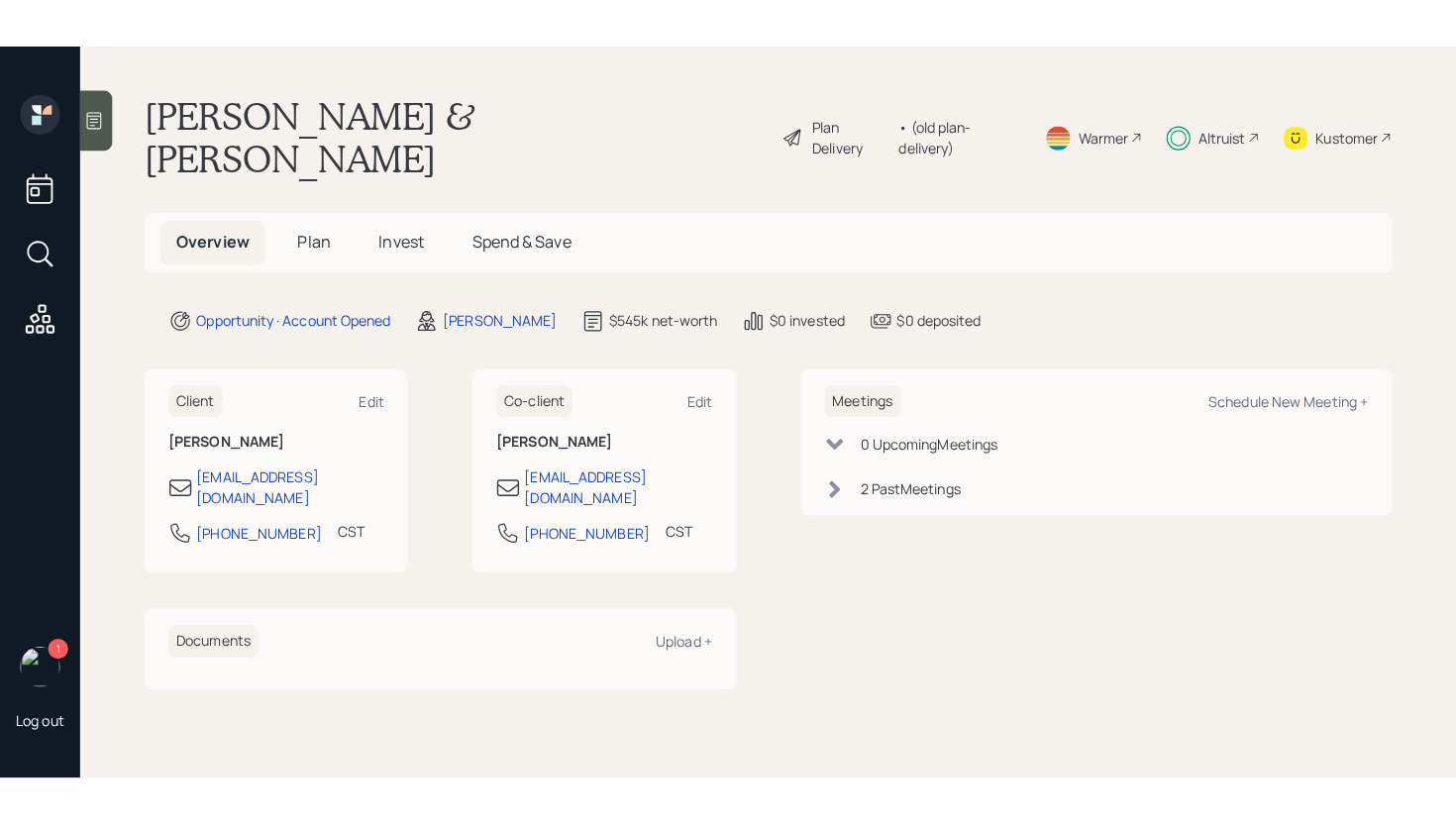 scroll, scrollTop: 0, scrollLeft: 0, axis: both 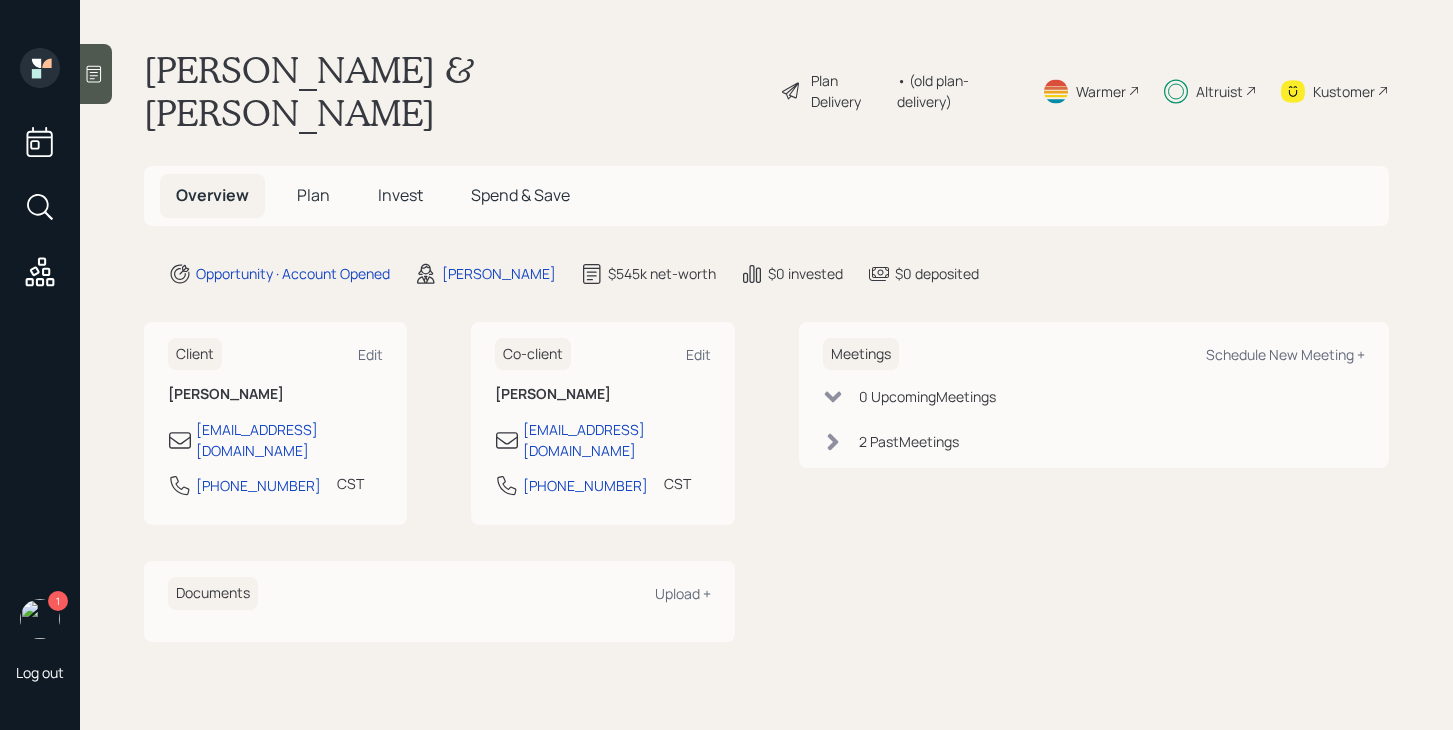 click on "1" at bounding box center [58, 601] 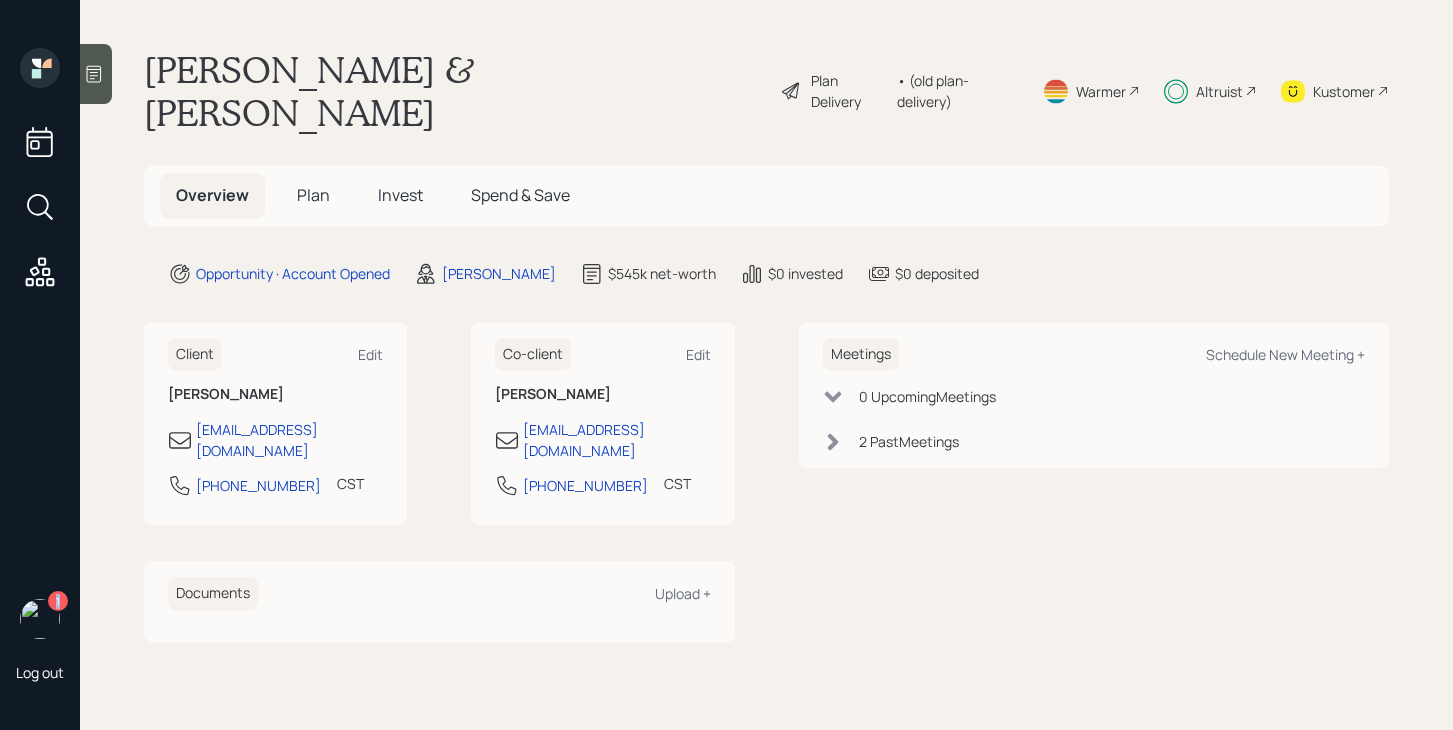 click on "1" at bounding box center (58, 601) 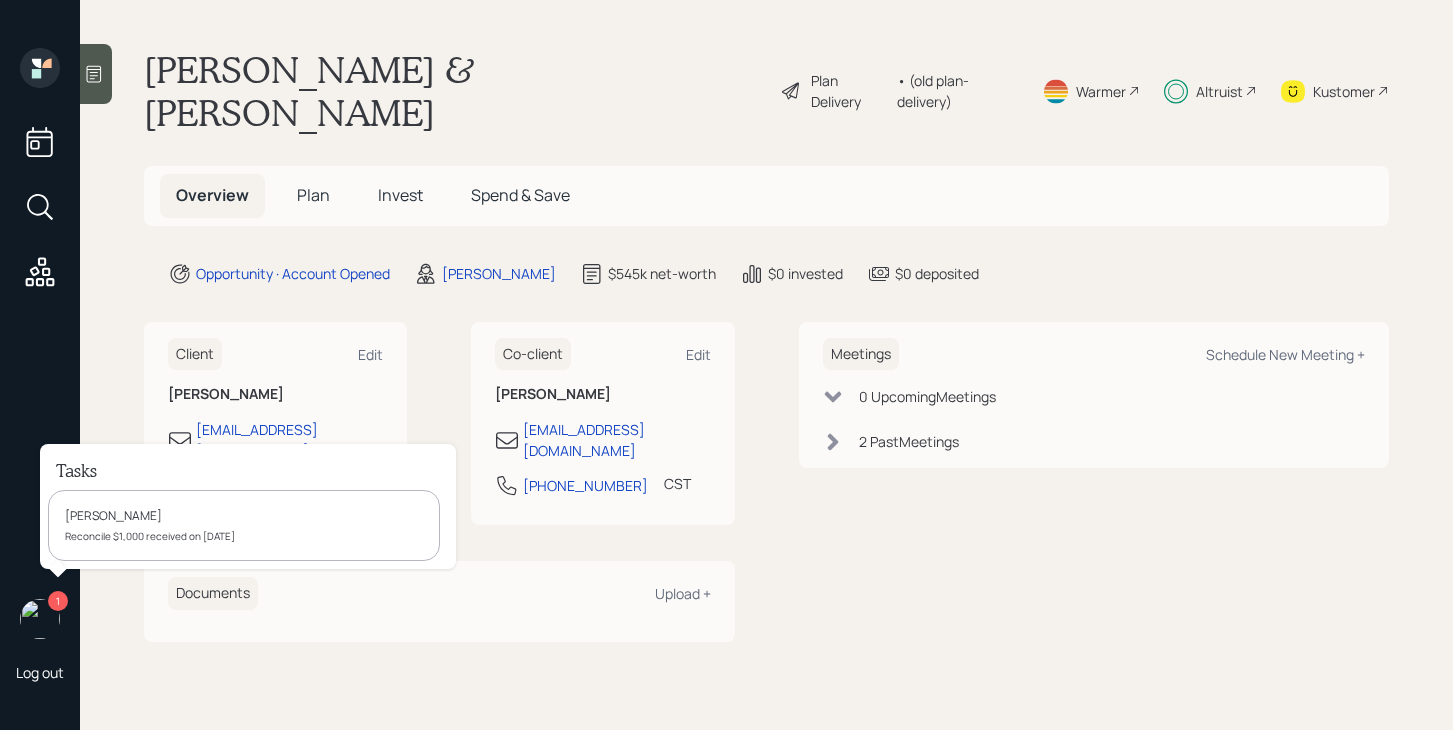 click on "1" at bounding box center (58, 601) 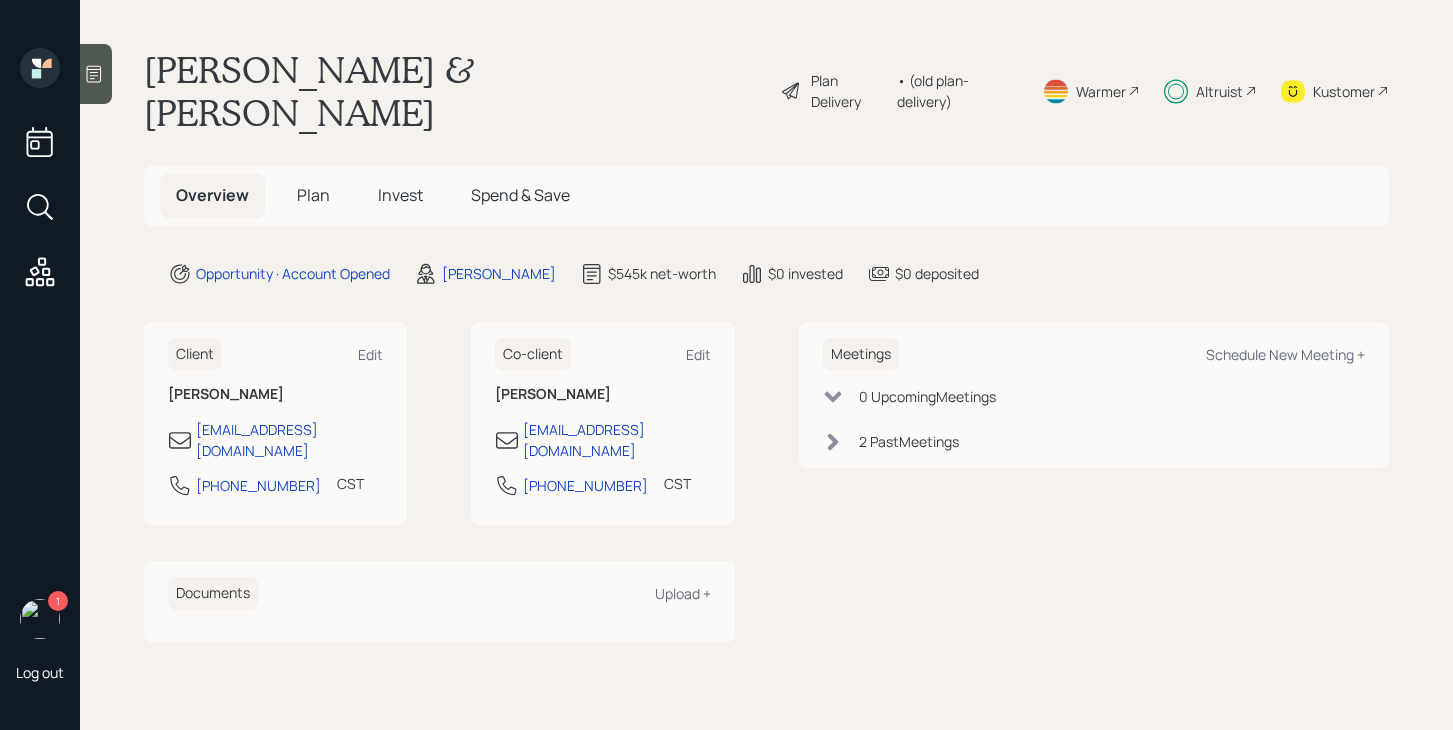 click on "[PERSON_NAME] & [PERSON_NAME] Plan Delivery • (old plan-delivery) Warmer Altruist Kustomer Overview Plan Invest Spend & Save Opportunity ·
Account Opened [PERSON_NAME] $545k net-worth $0 invested $0 deposited Client Edit [PERSON_NAME] [EMAIL_ADDRESS][DOMAIN_NAME] [PHONE_NUMBER] CST Currently 9:35 AM Co-client Edit [PERSON_NAME] [EMAIL_ADDRESS][DOMAIN_NAME] [PHONE_NUMBER] CST Currently 9:35 AM Documents Upload + Meetings Schedule New Meeting + 0   Upcoming  Meeting s 2   Past  Meeting s" at bounding box center [766, 365] 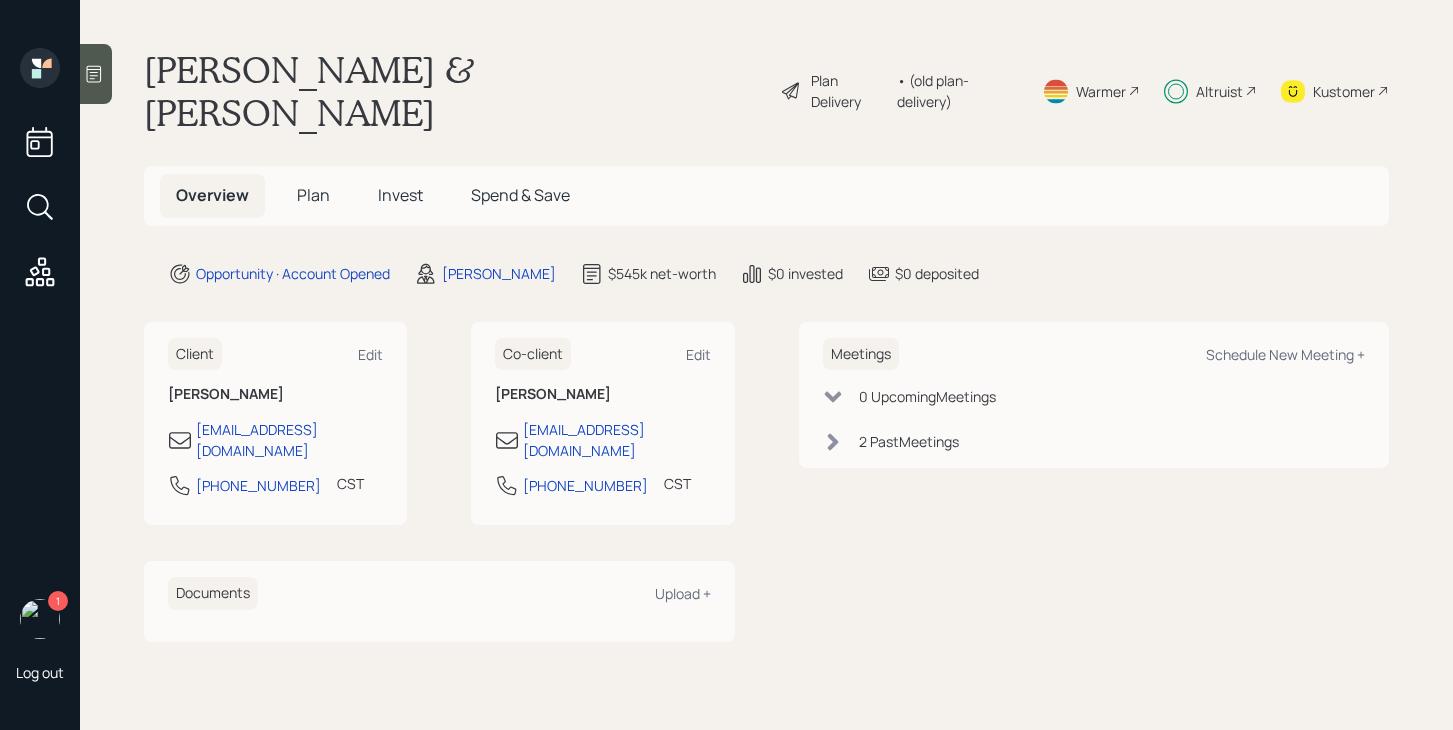 click on "Plan Delivery" at bounding box center (849, 91) 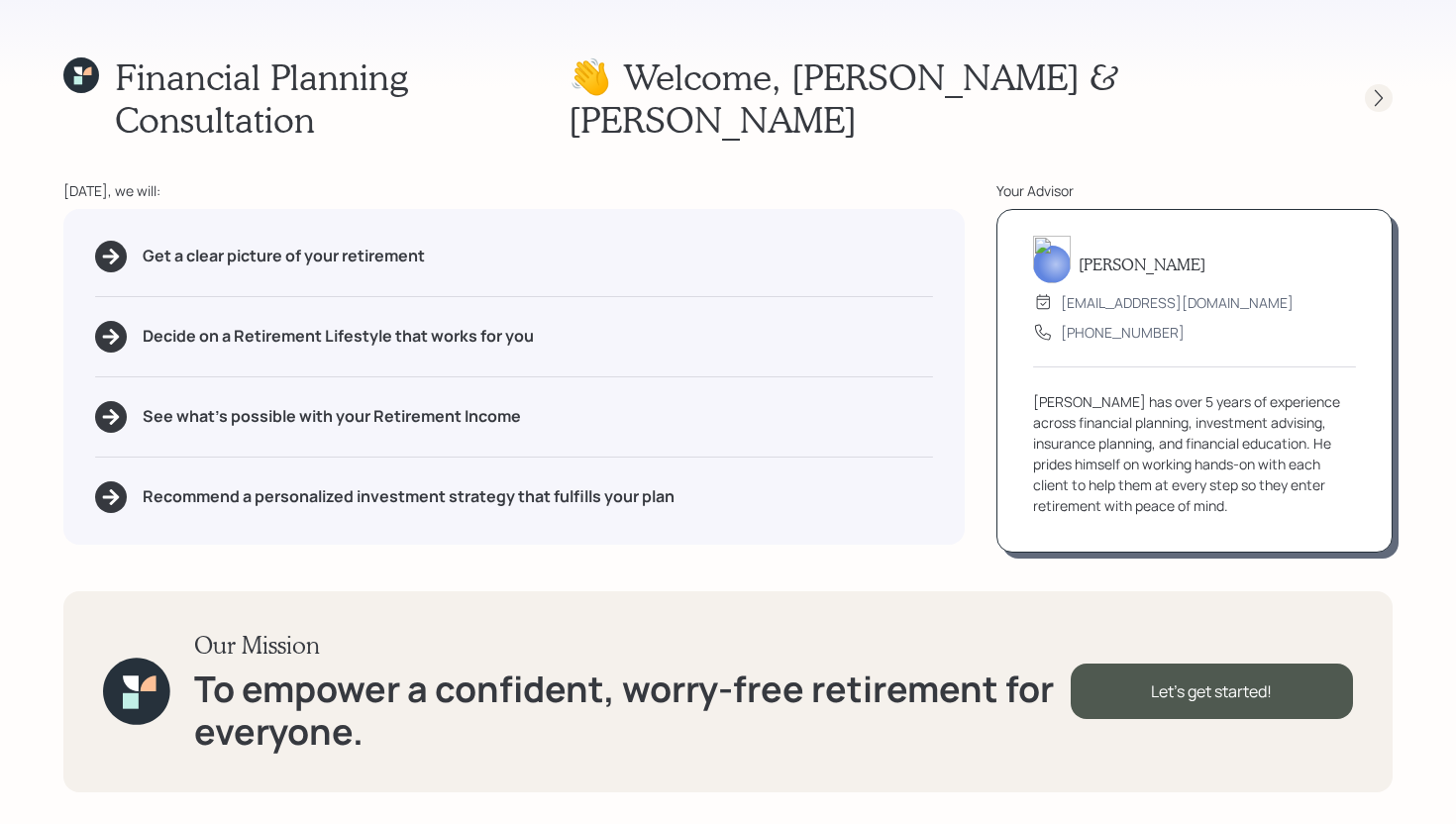 click 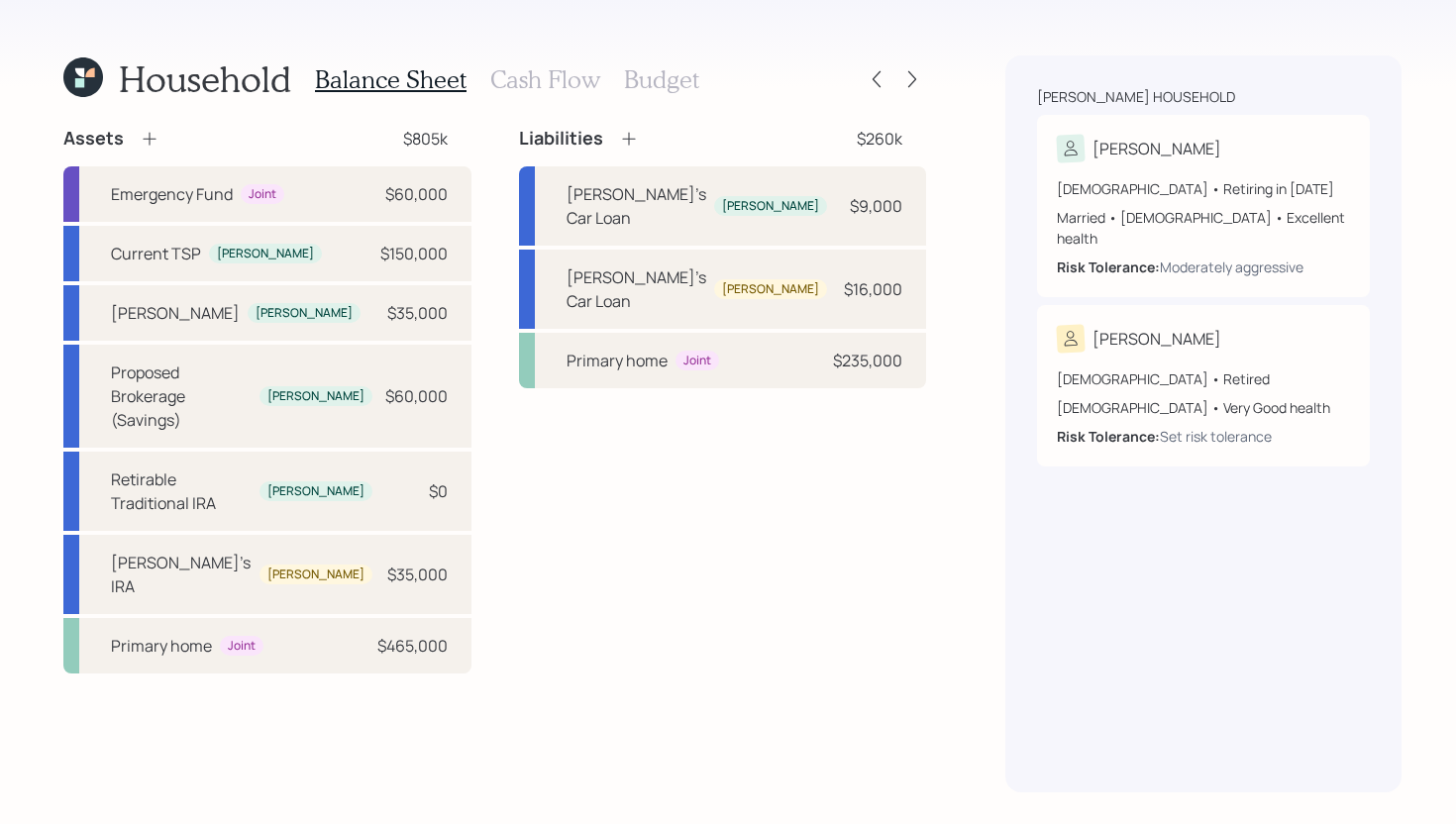 click on "Cash Flow" at bounding box center (545, 79) 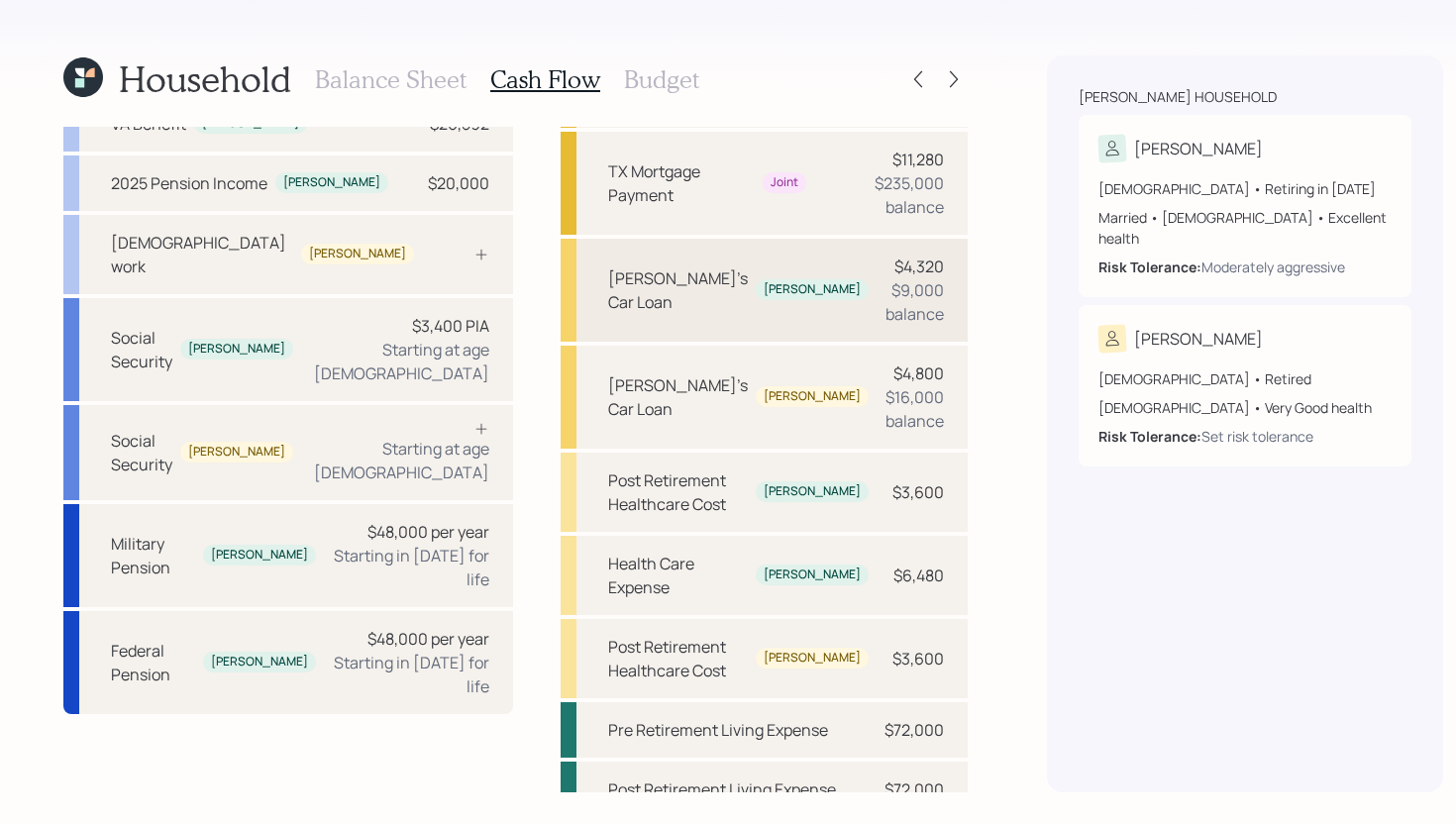 scroll, scrollTop: 0, scrollLeft: 0, axis: both 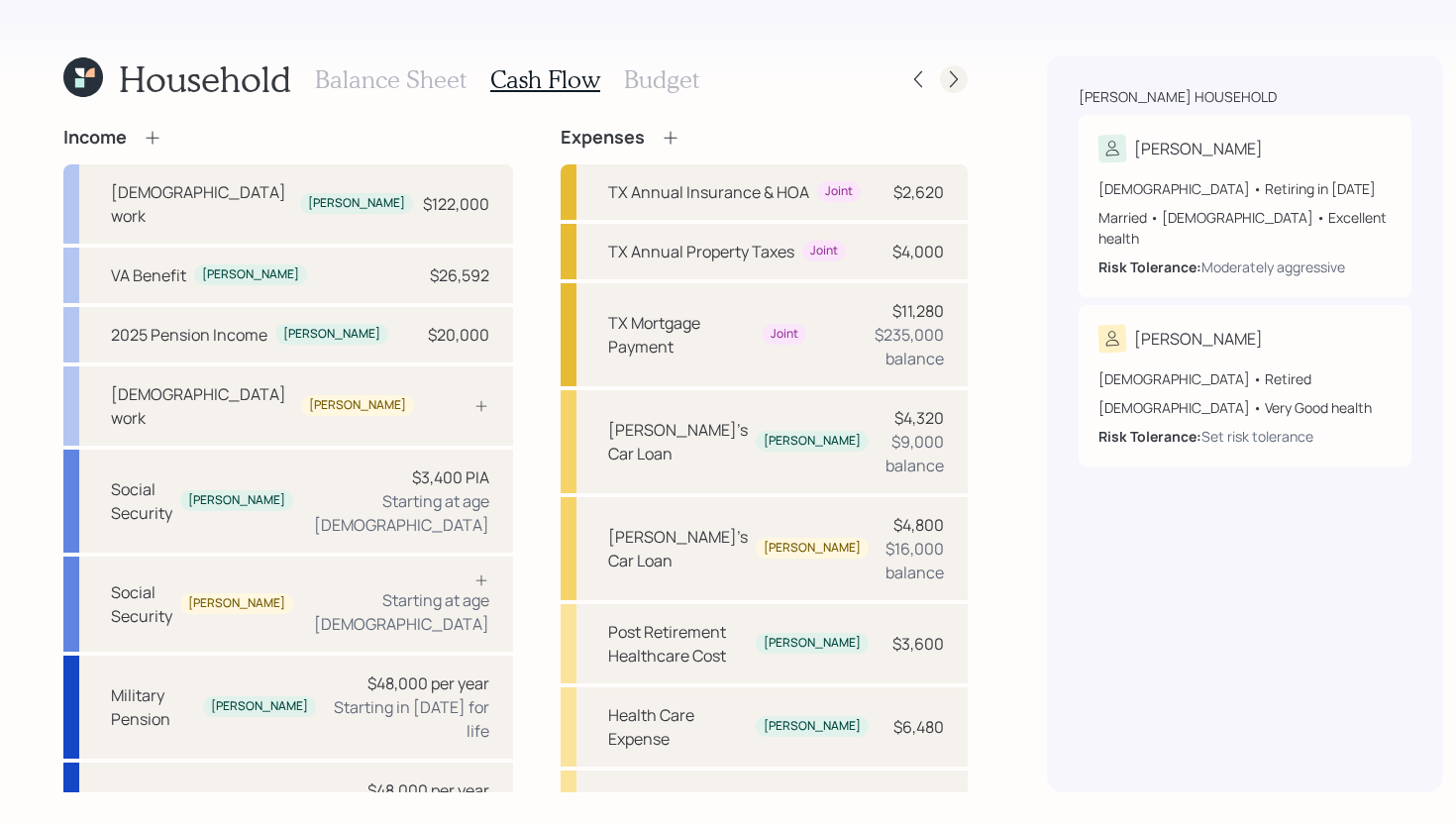 click 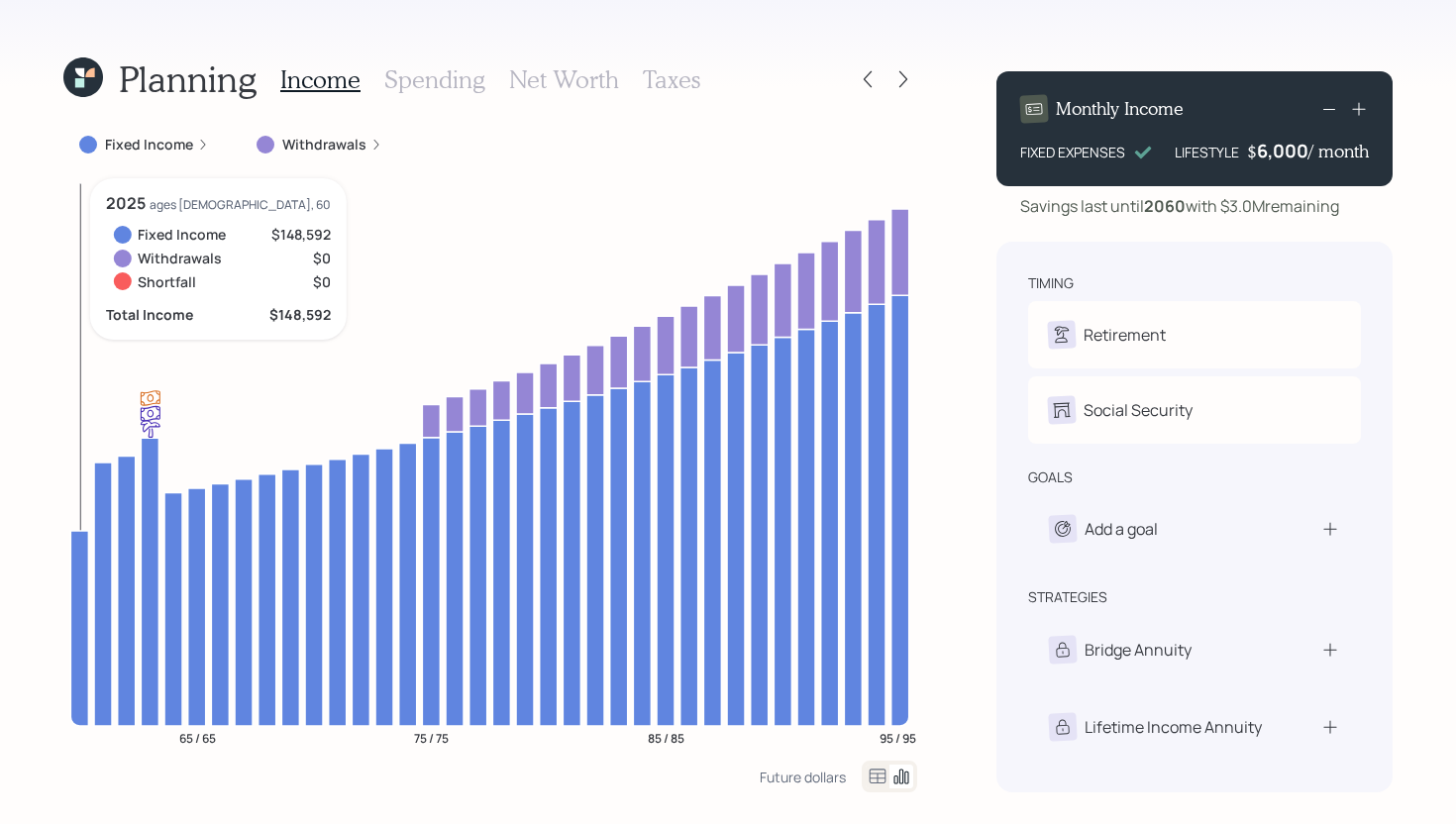 click 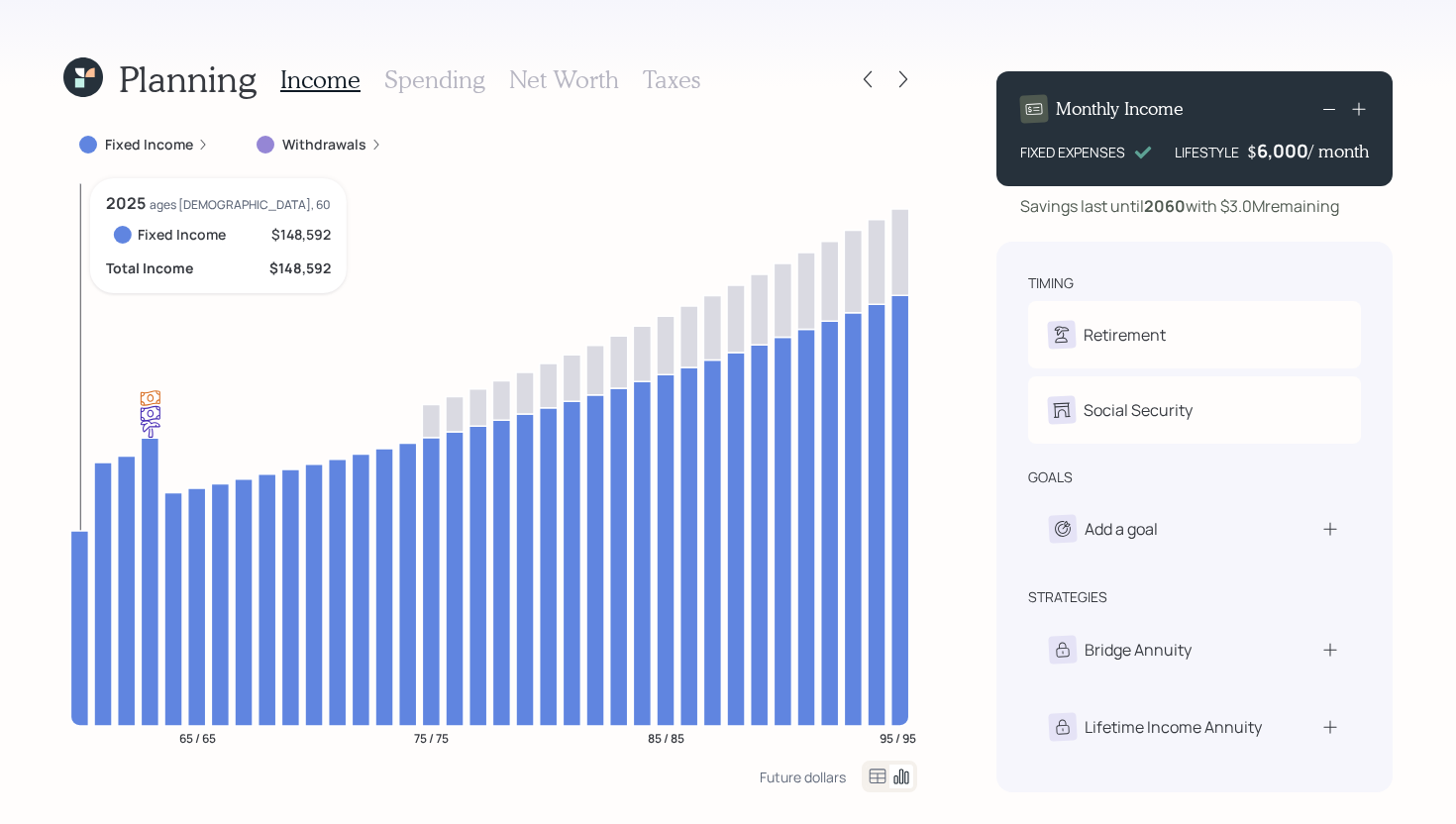 click 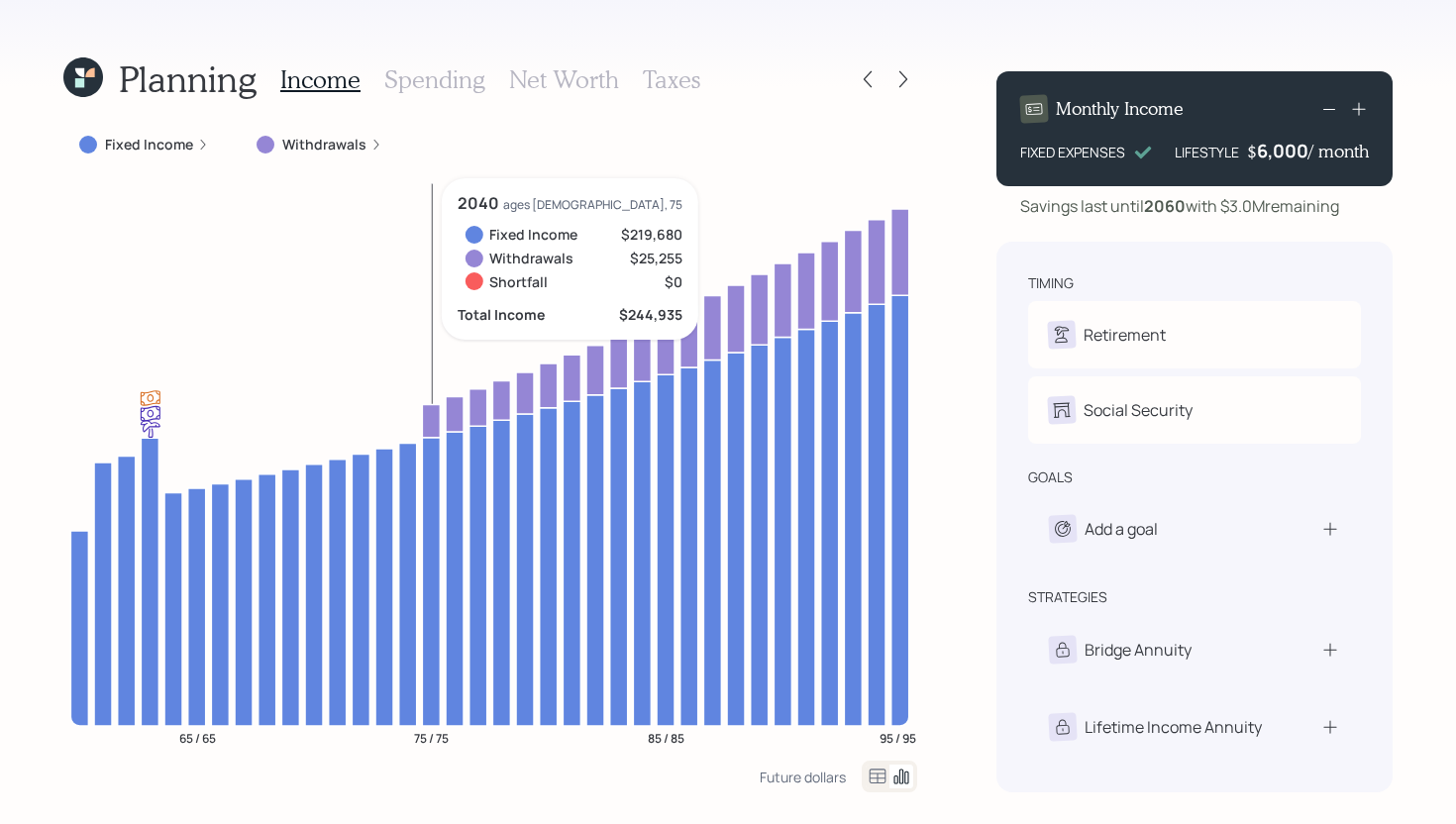click 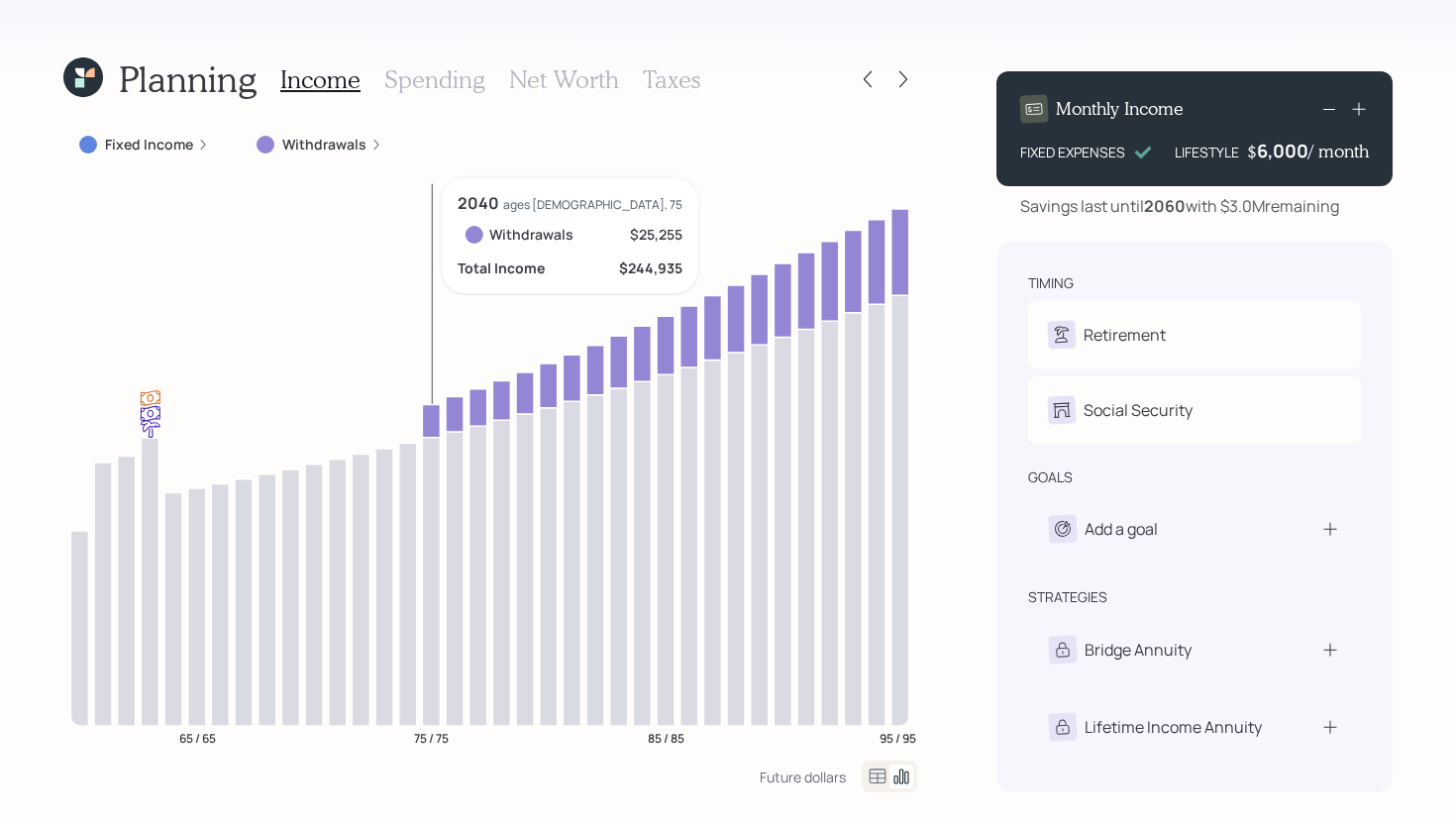 click 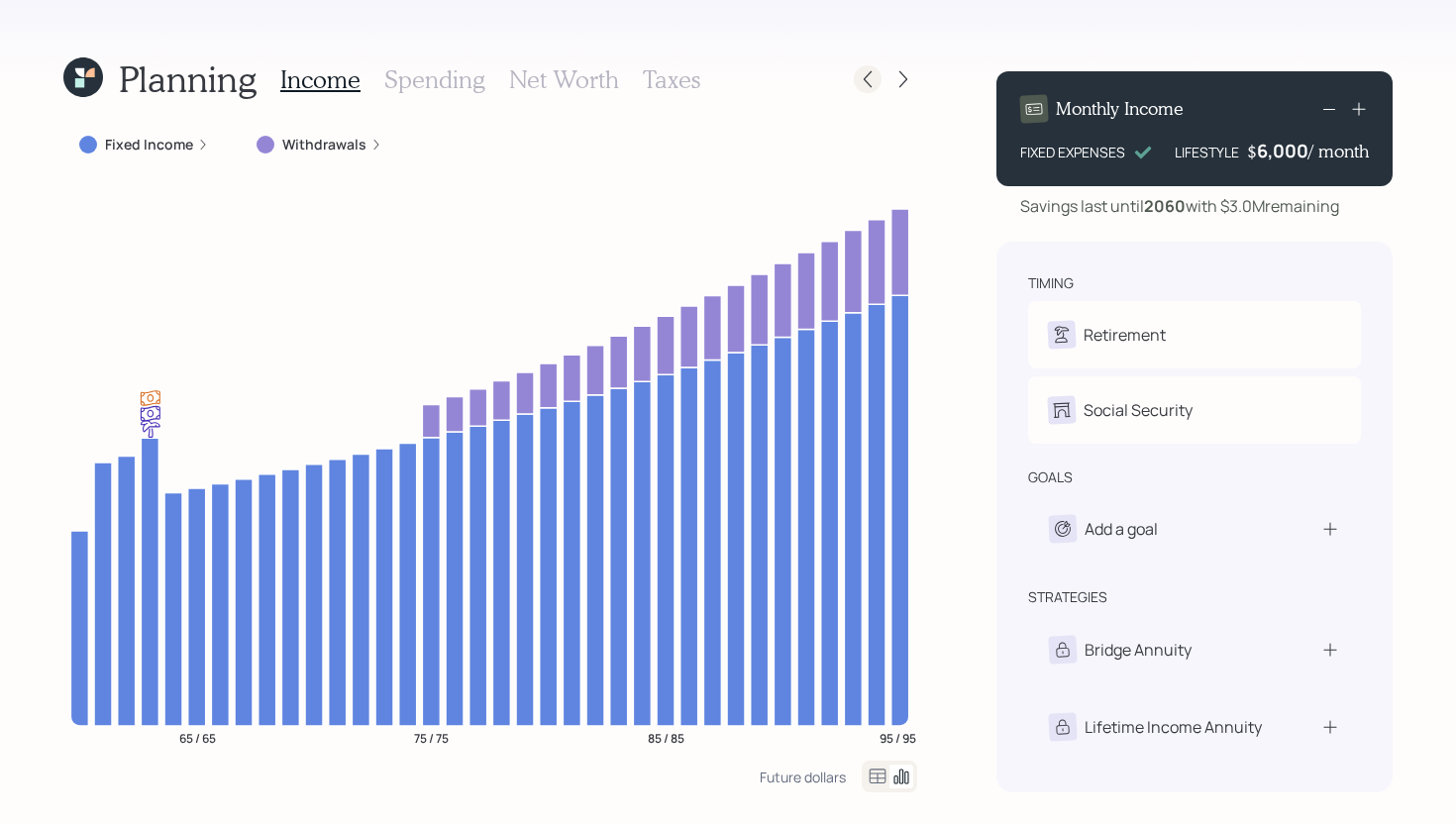 click 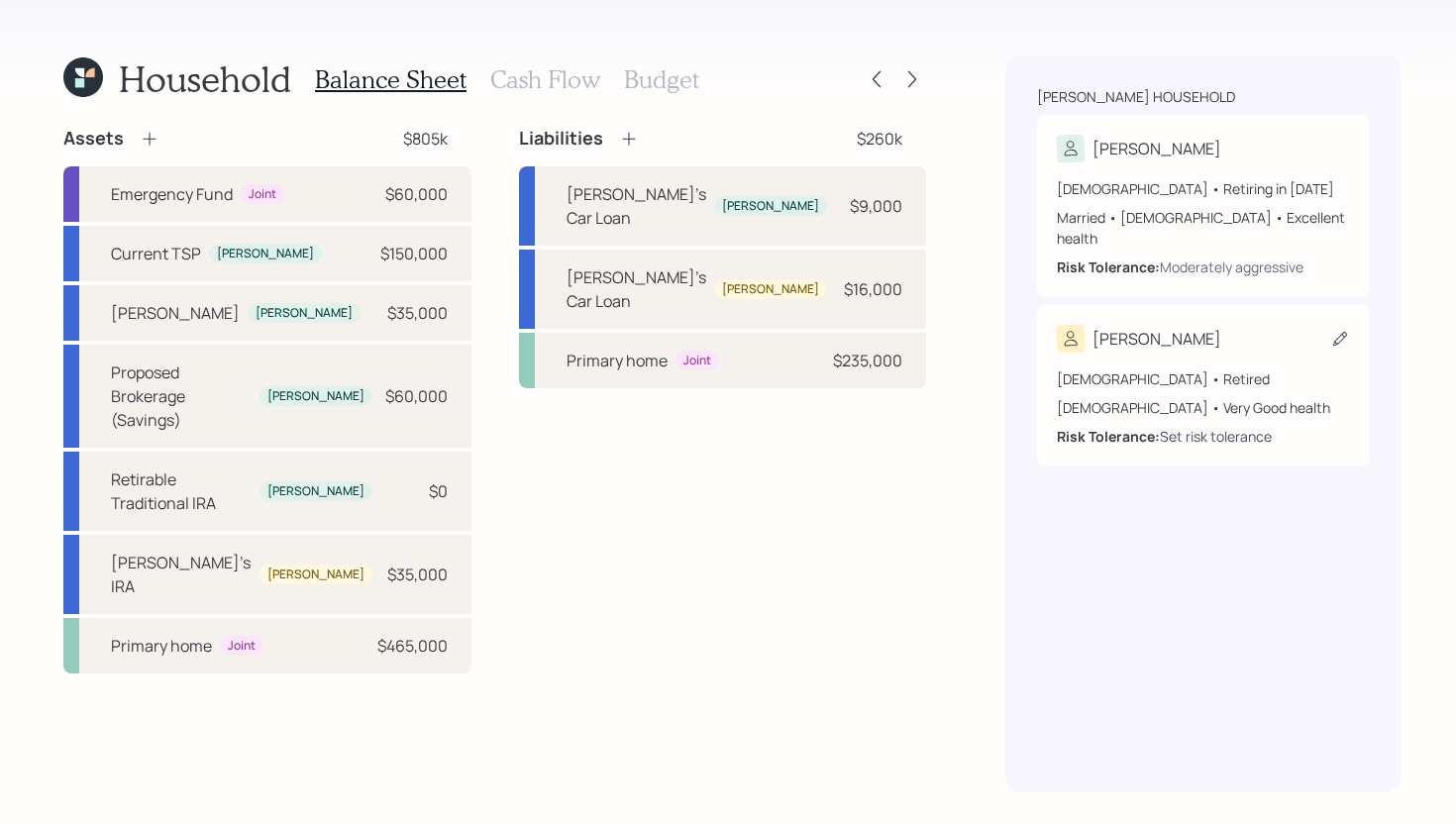click on "Set risk tolerance" at bounding box center [1215, 436] 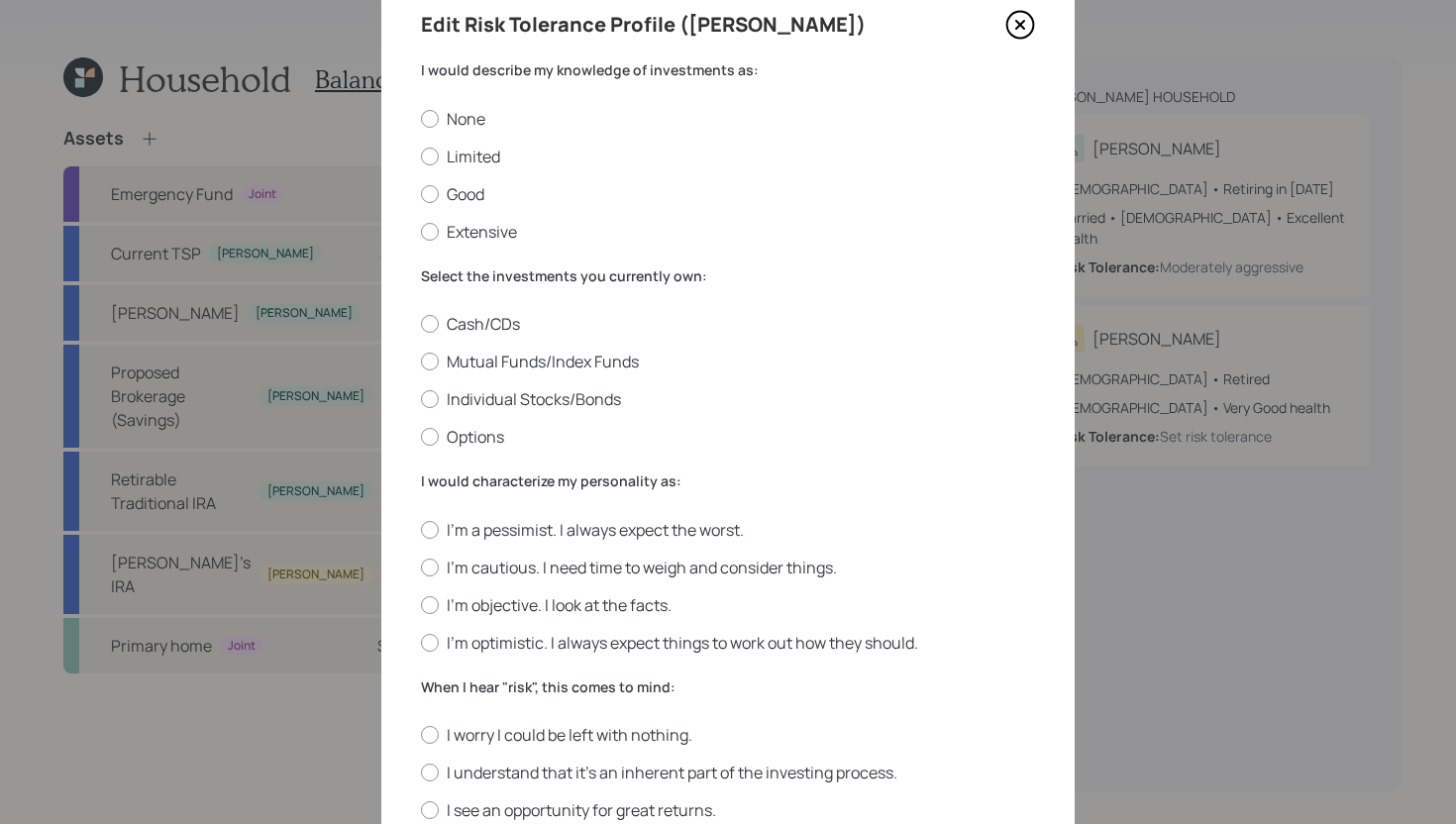 scroll, scrollTop: 0, scrollLeft: 0, axis: both 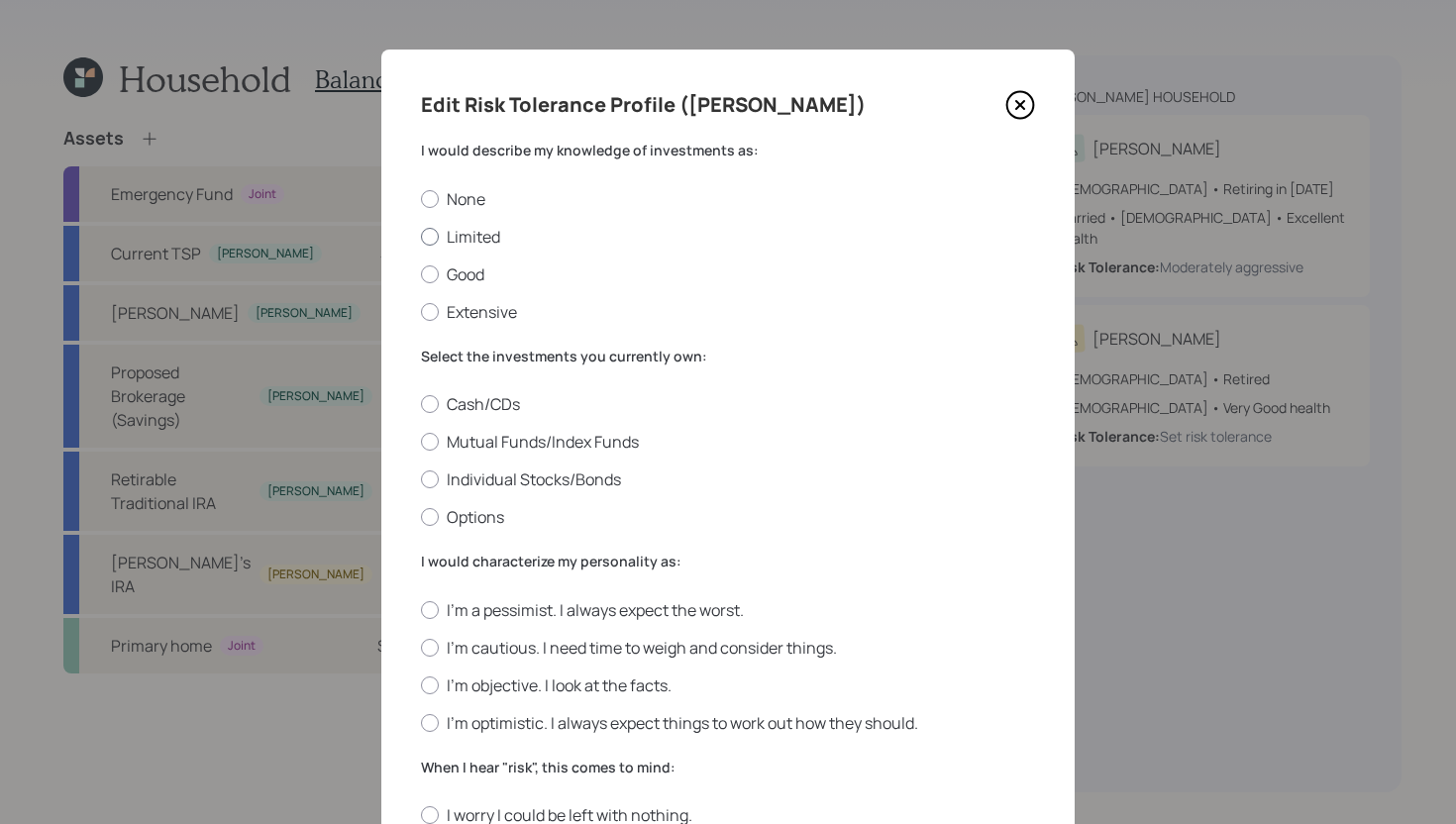 click on "Limited" at bounding box center [728, 237] 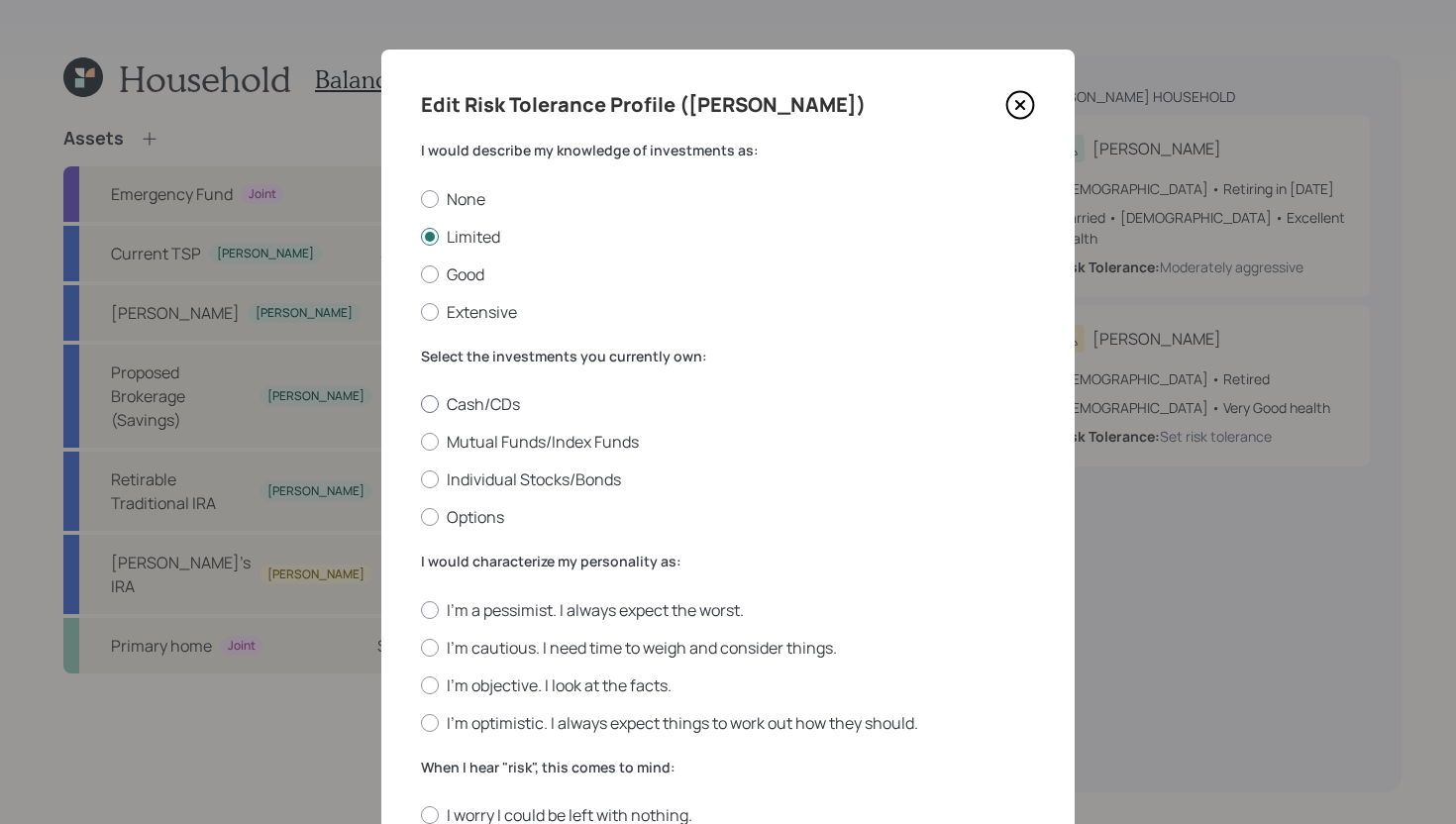 click on "Cash/CDs" at bounding box center [728, 404] 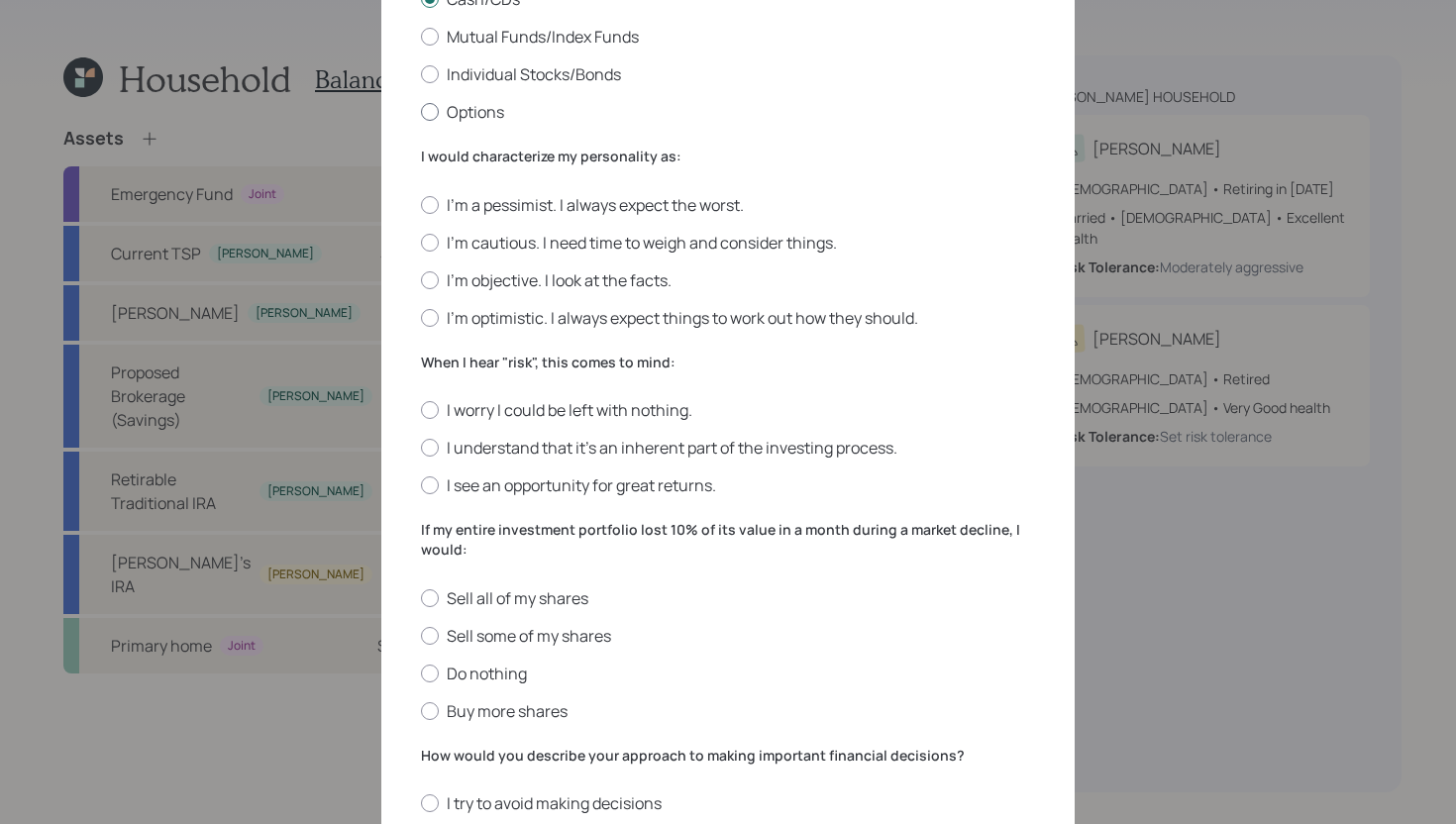scroll, scrollTop: 421, scrollLeft: 0, axis: vertical 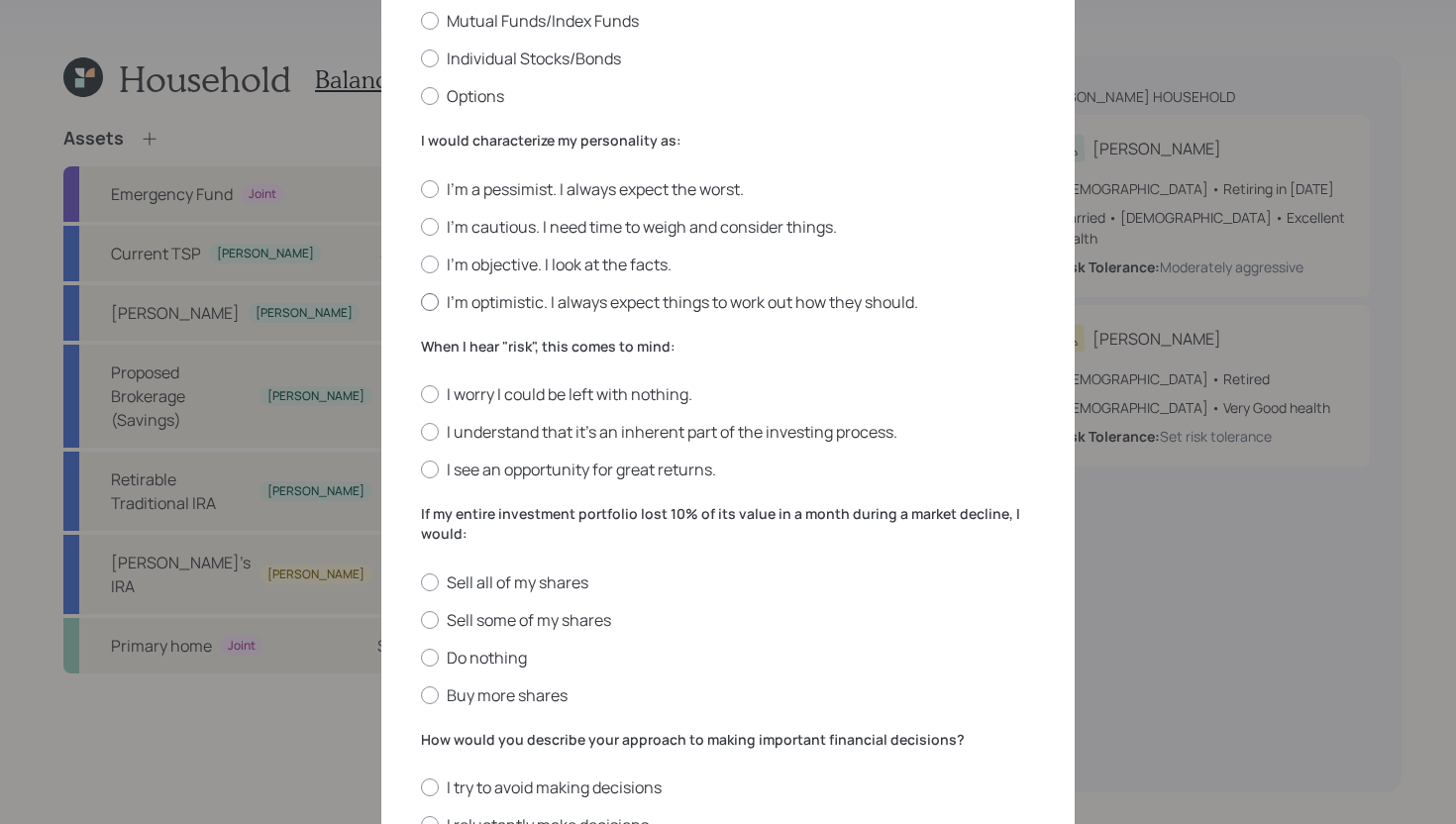 click on "I'm optimistic. I always expect things to work out how they should." at bounding box center [728, 302] 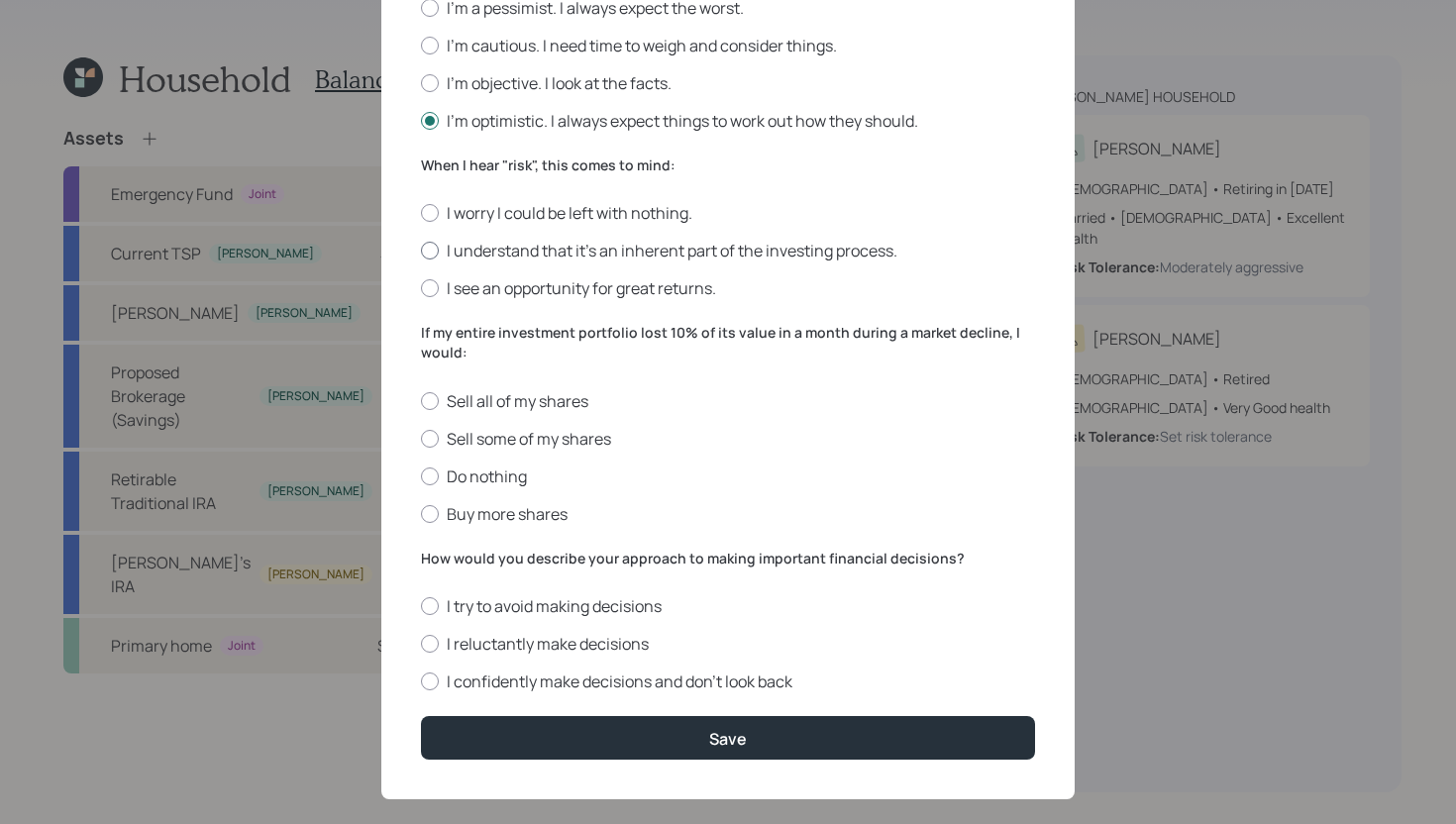 scroll, scrollTop: 614, scrollLeft: 0, axis: vertical 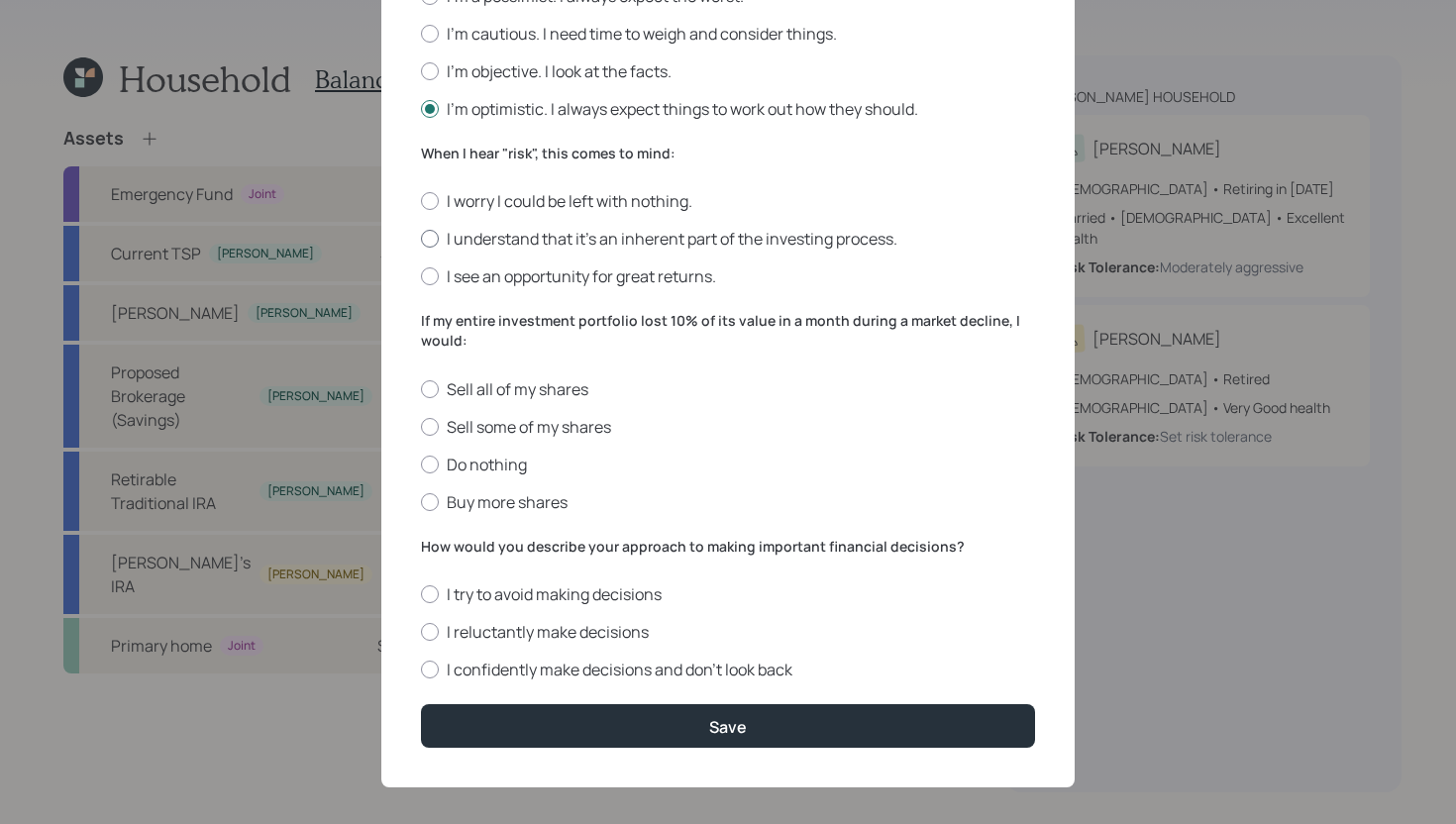 click on "I understand that it’s an inherent part of the investing process." at bounding box center [728, 239] 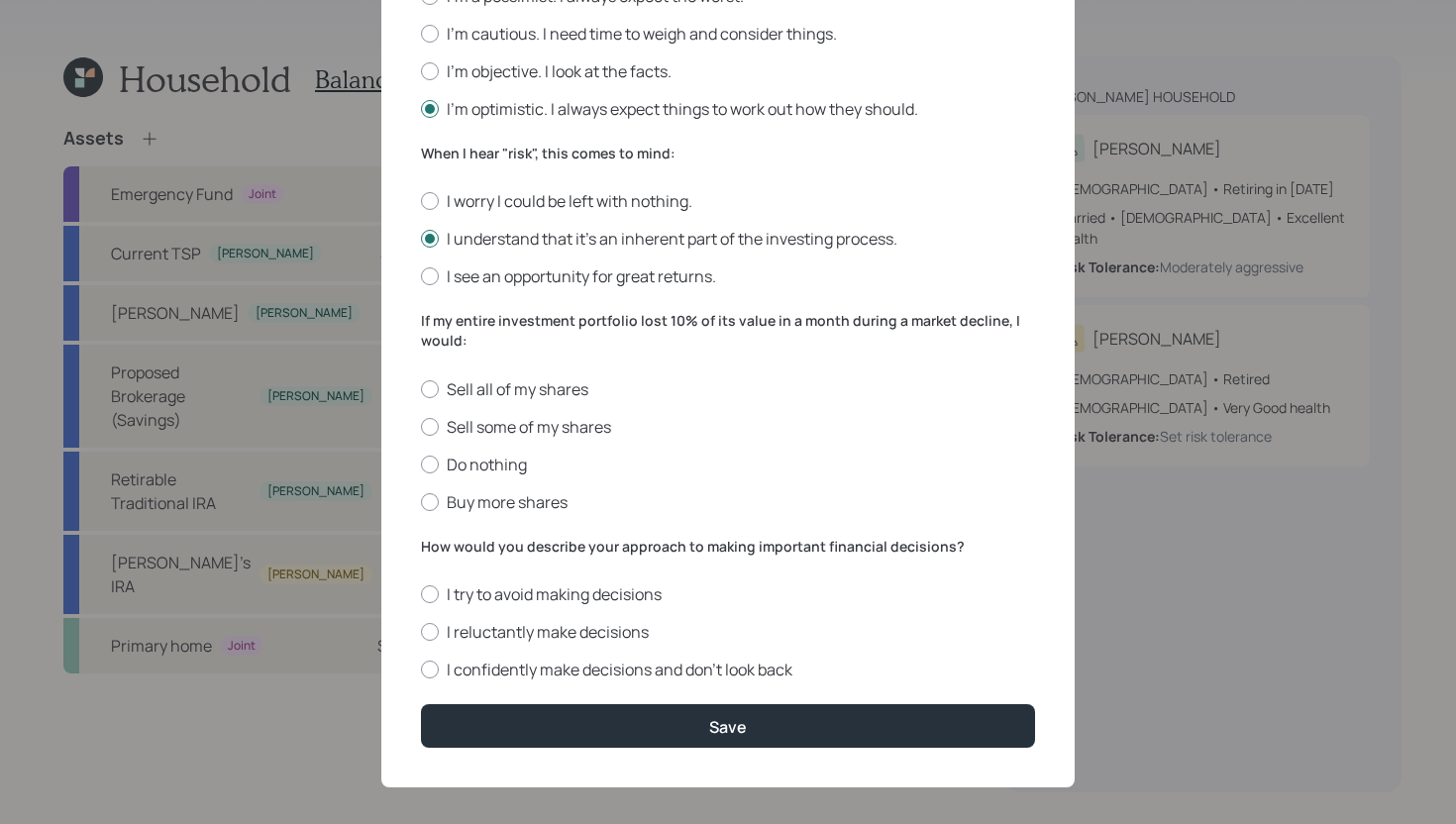 scroll, scrollTop: 627, scrollLeft: 0, axis: vertical 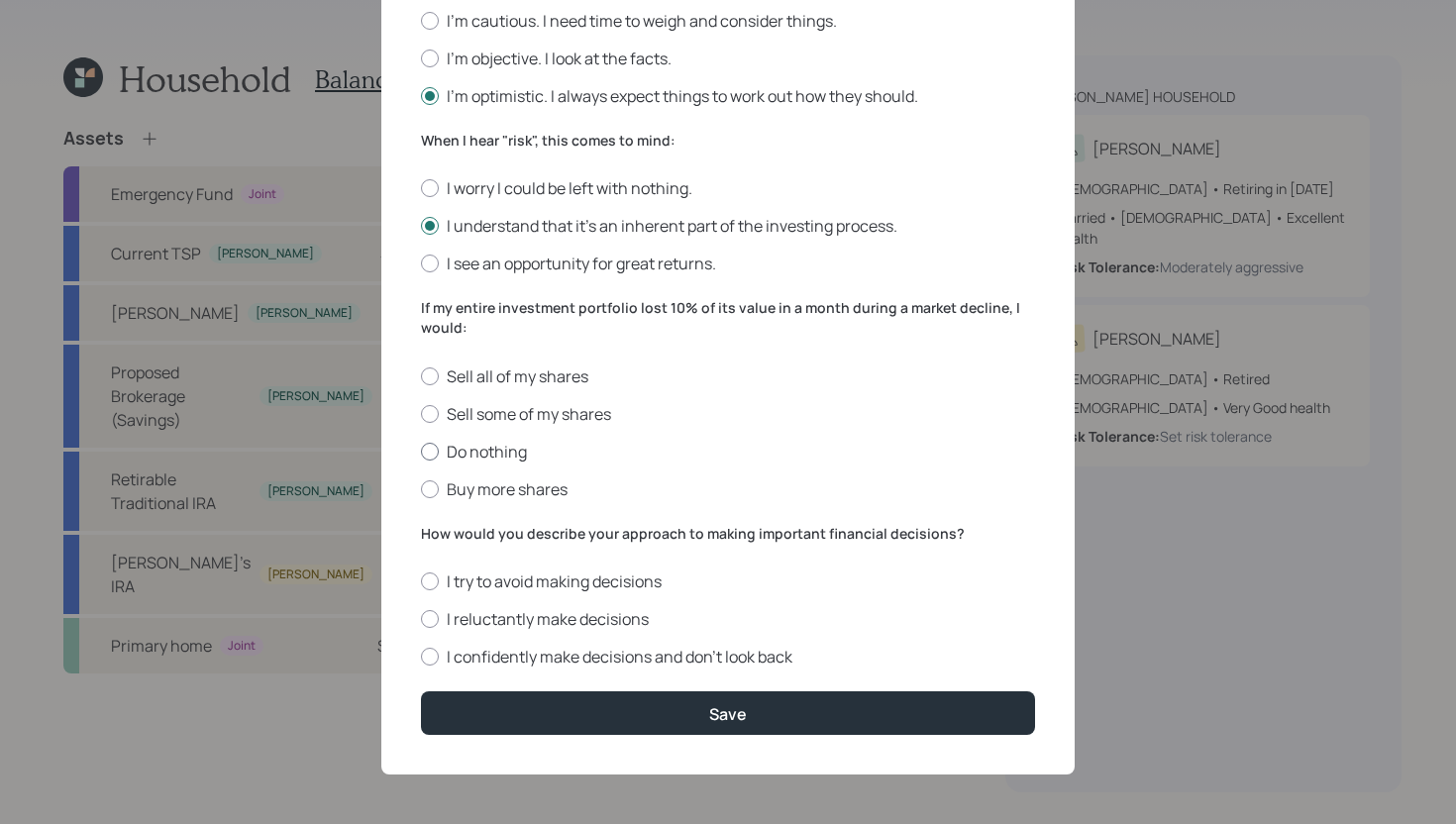 click on "Do nothing" at bounding box center (728, 452) 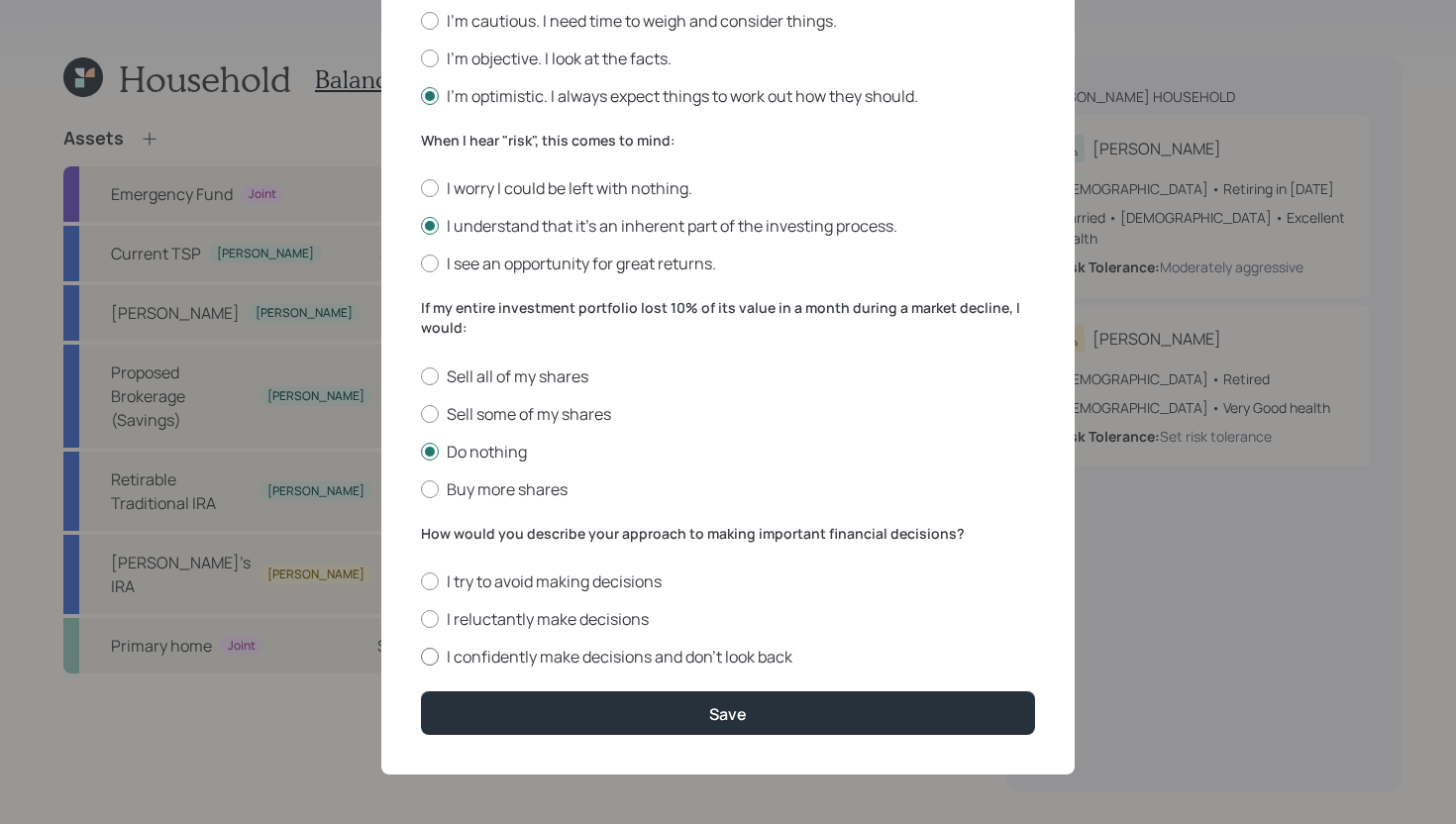 click on "I confidently make decisions and don’t look back" at bounding box center (728, 657) 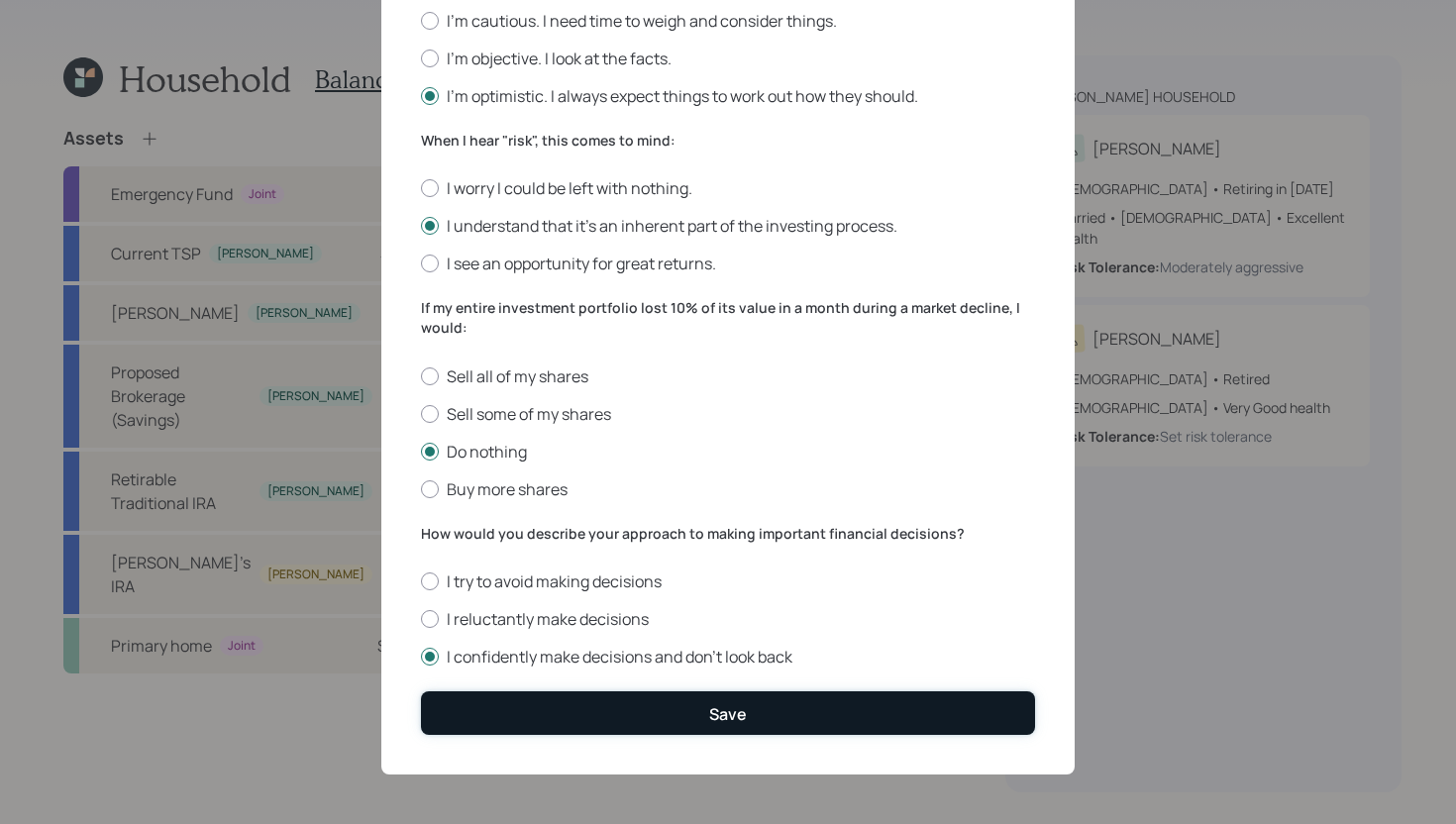 click on "Save" at bounding box center [728, 712] 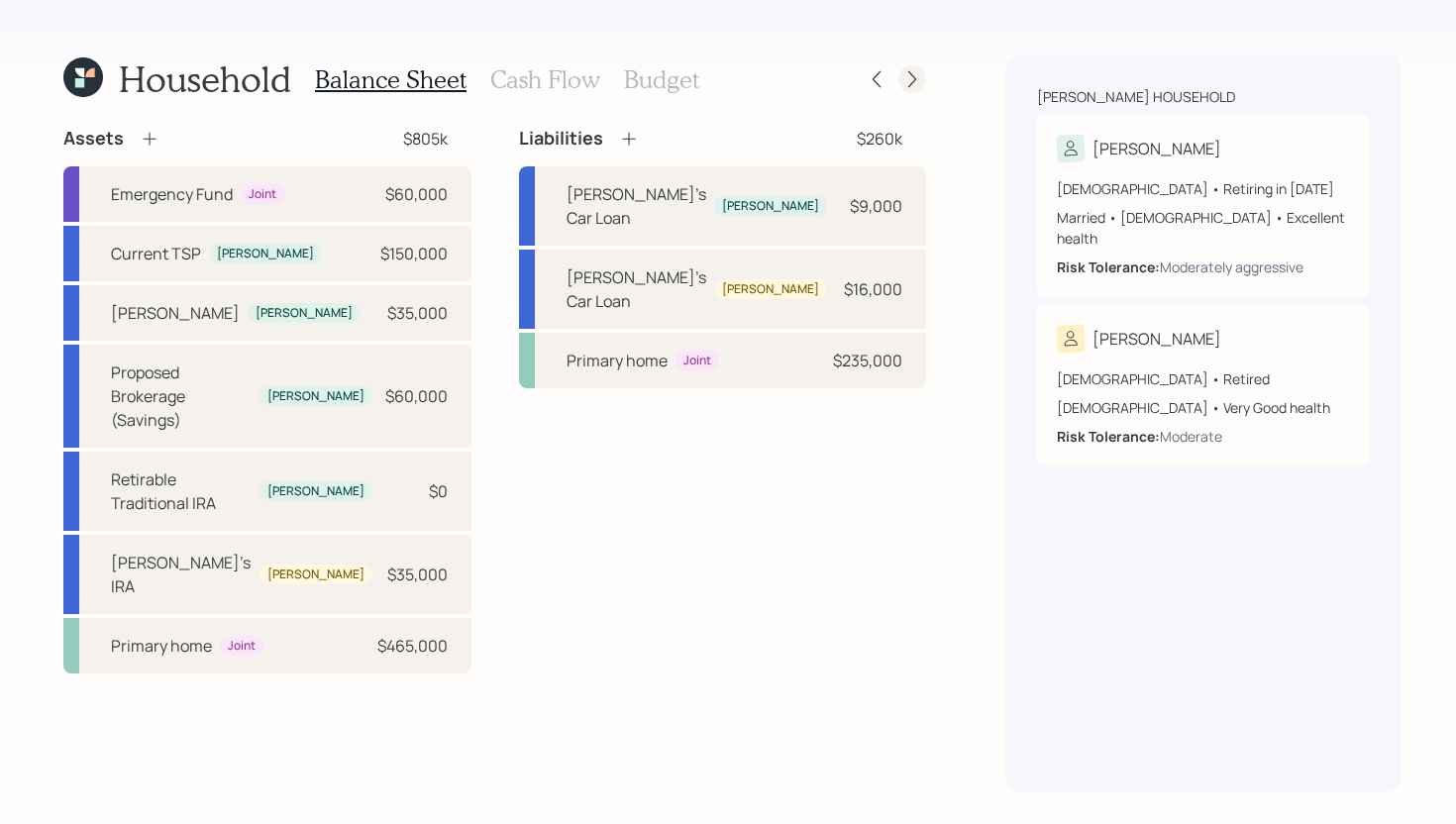 click 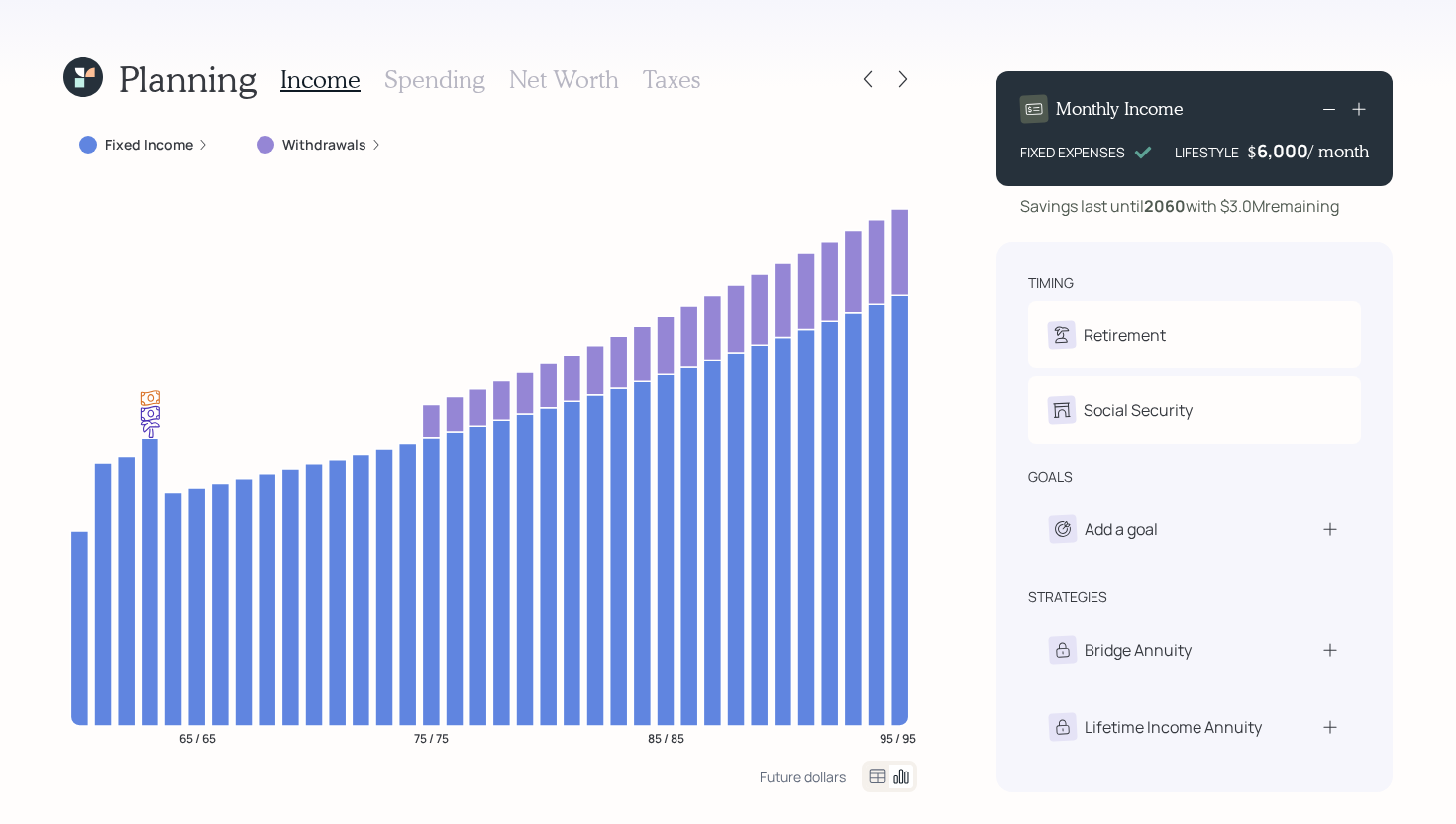 click 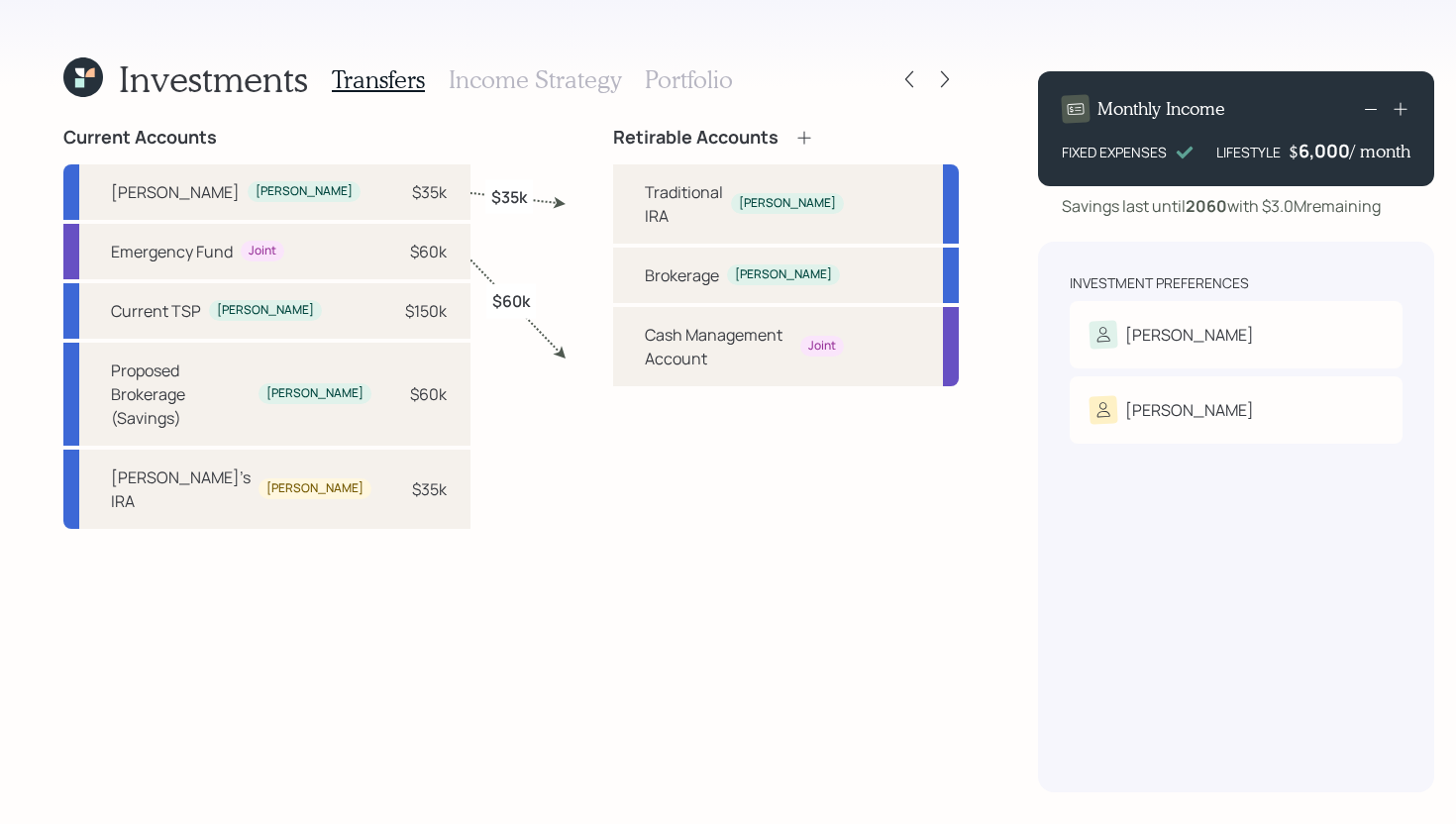 click 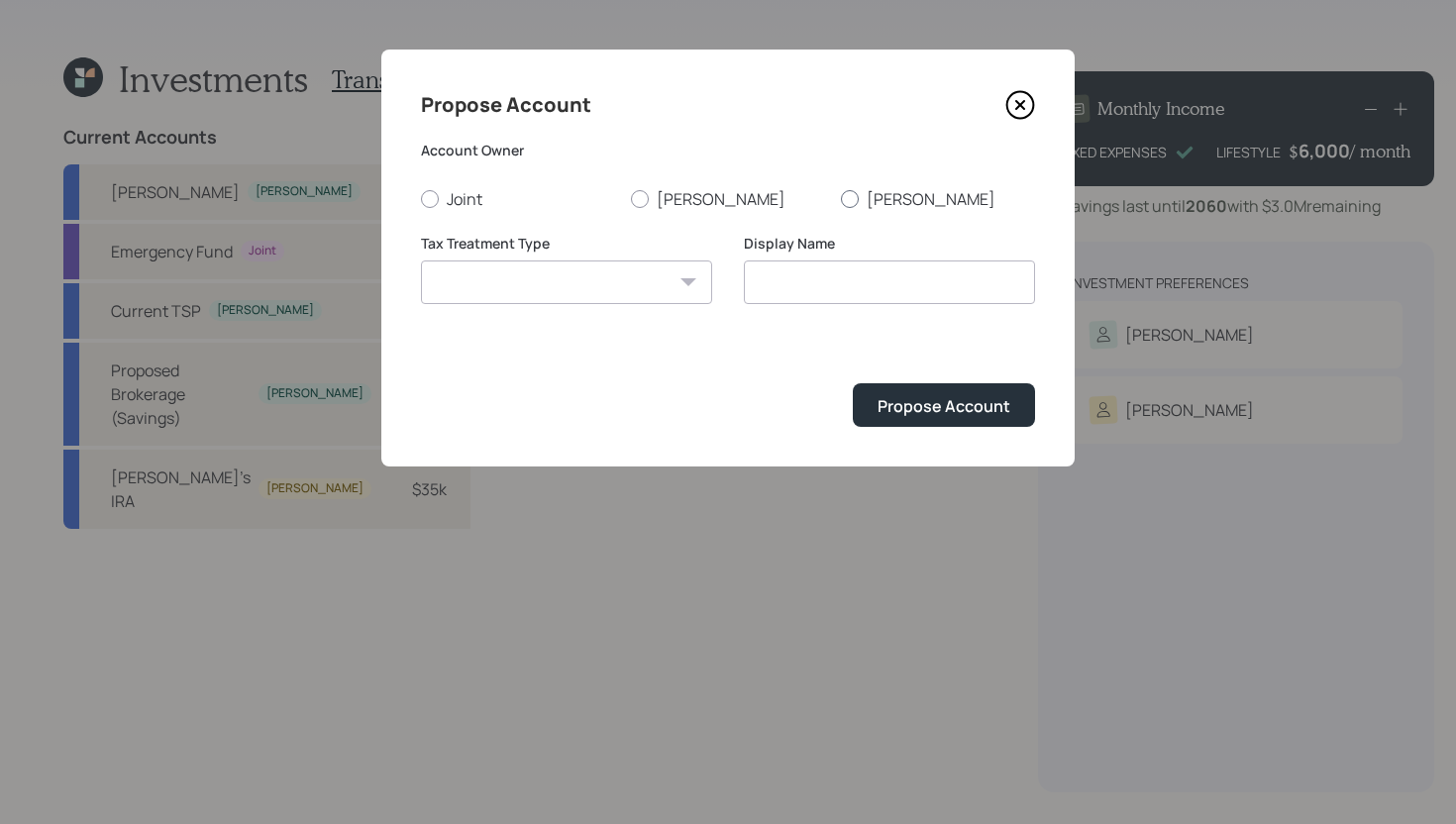 click at bounding box center (850, 199) 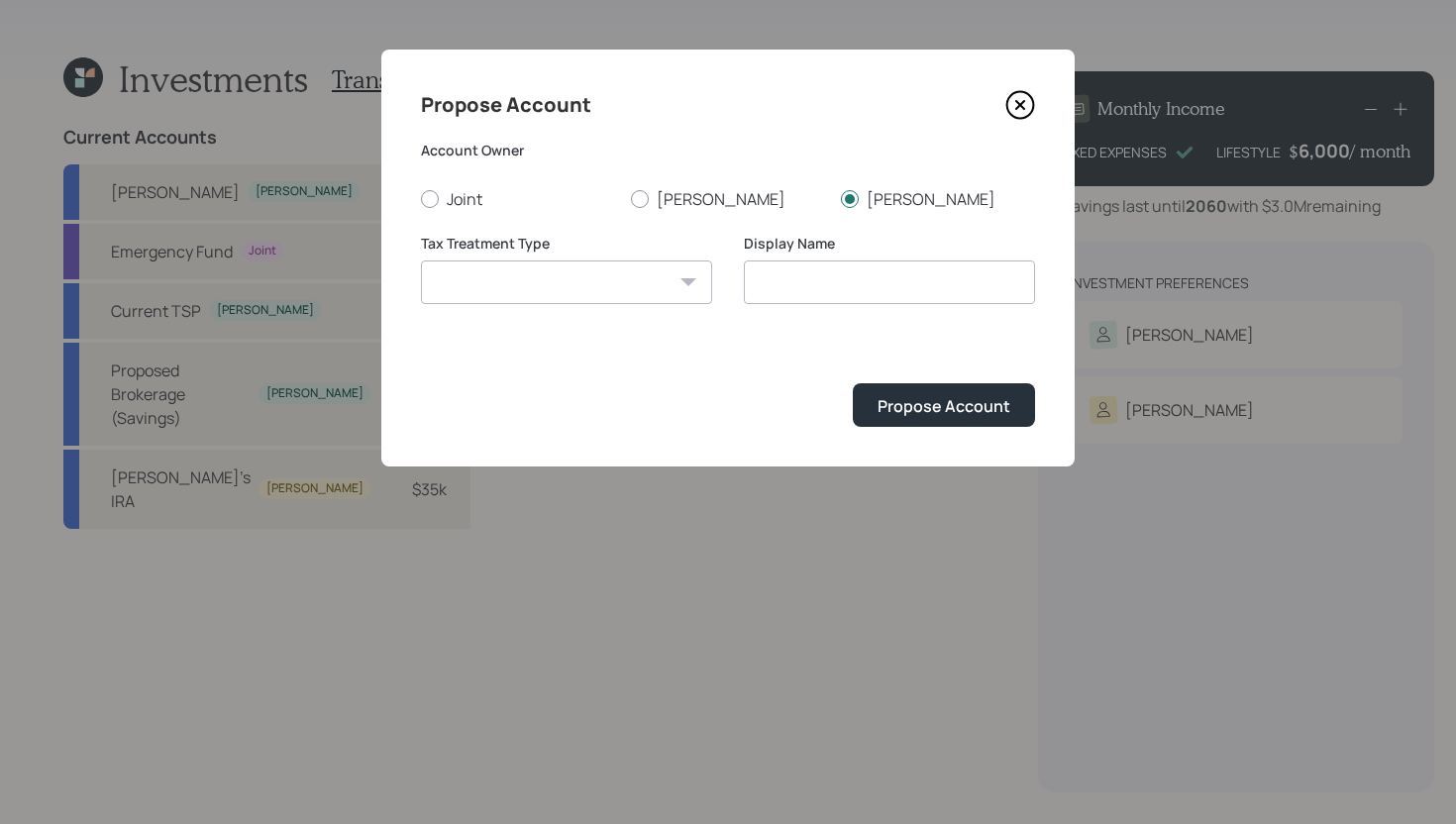 click on "[PERSON_NAME] Taxable Traditional" at bounding box center [567, 282] 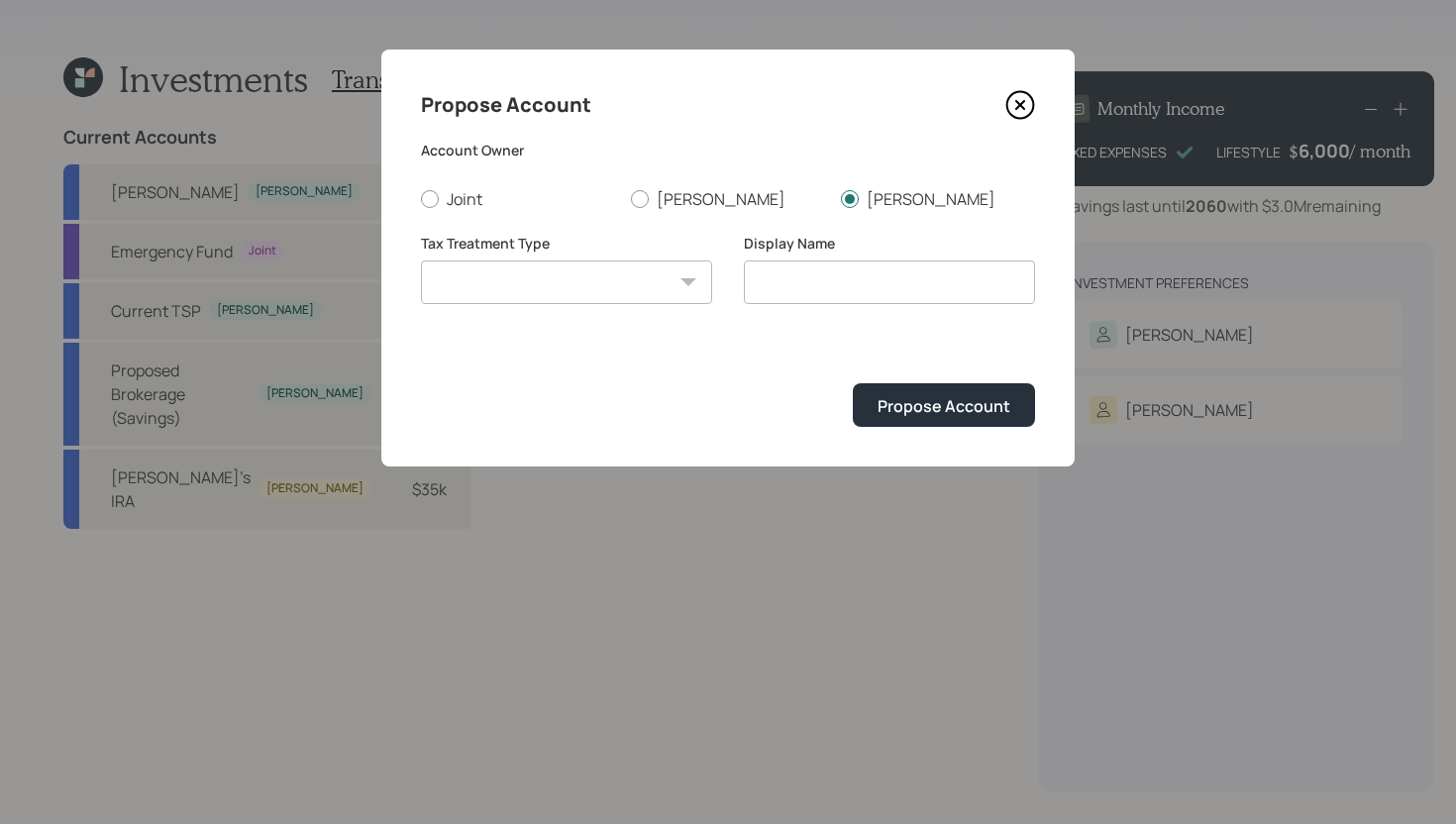 select on "traditional" 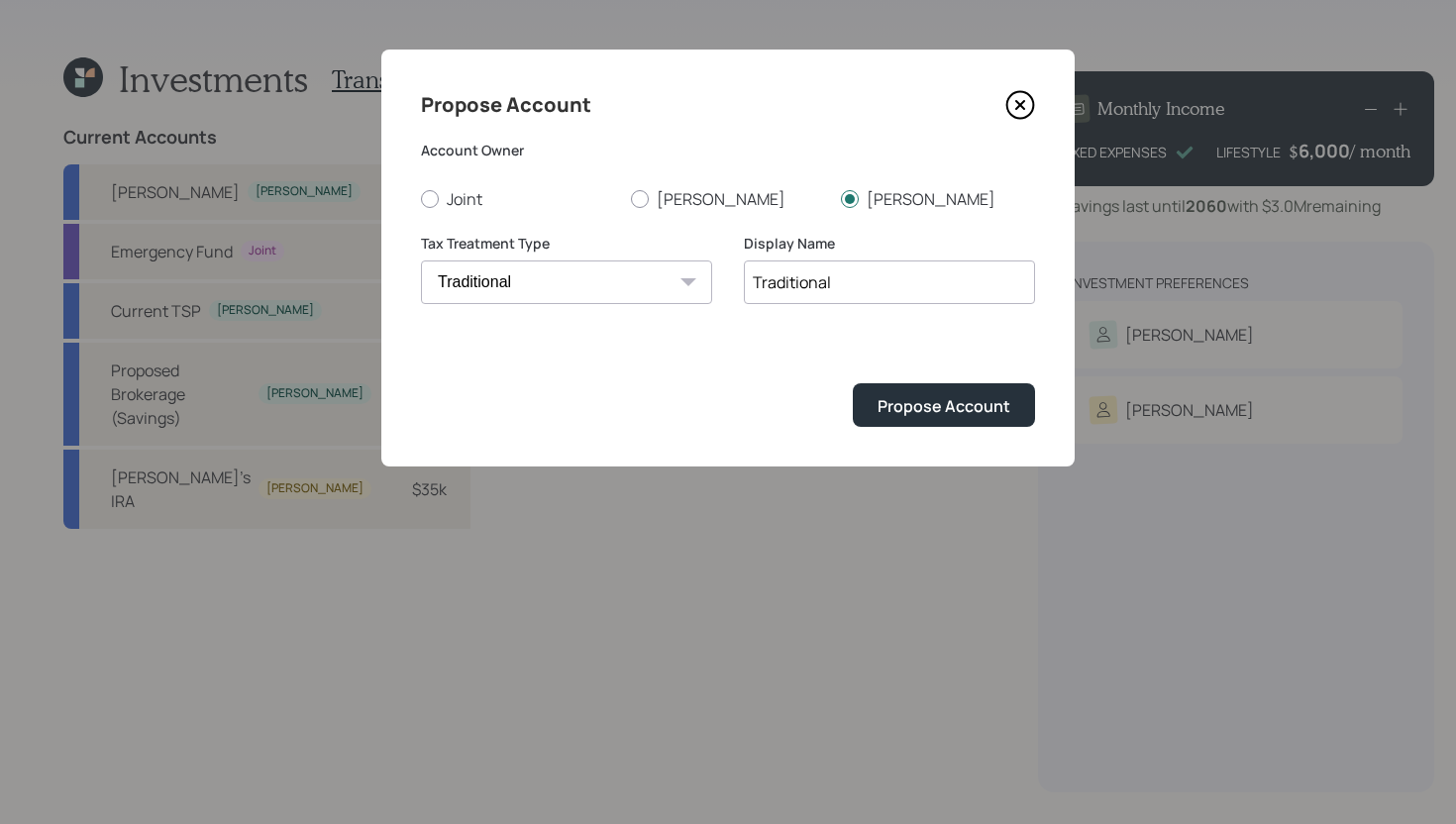 click on "Traditional" at bounding box center (889, 282) 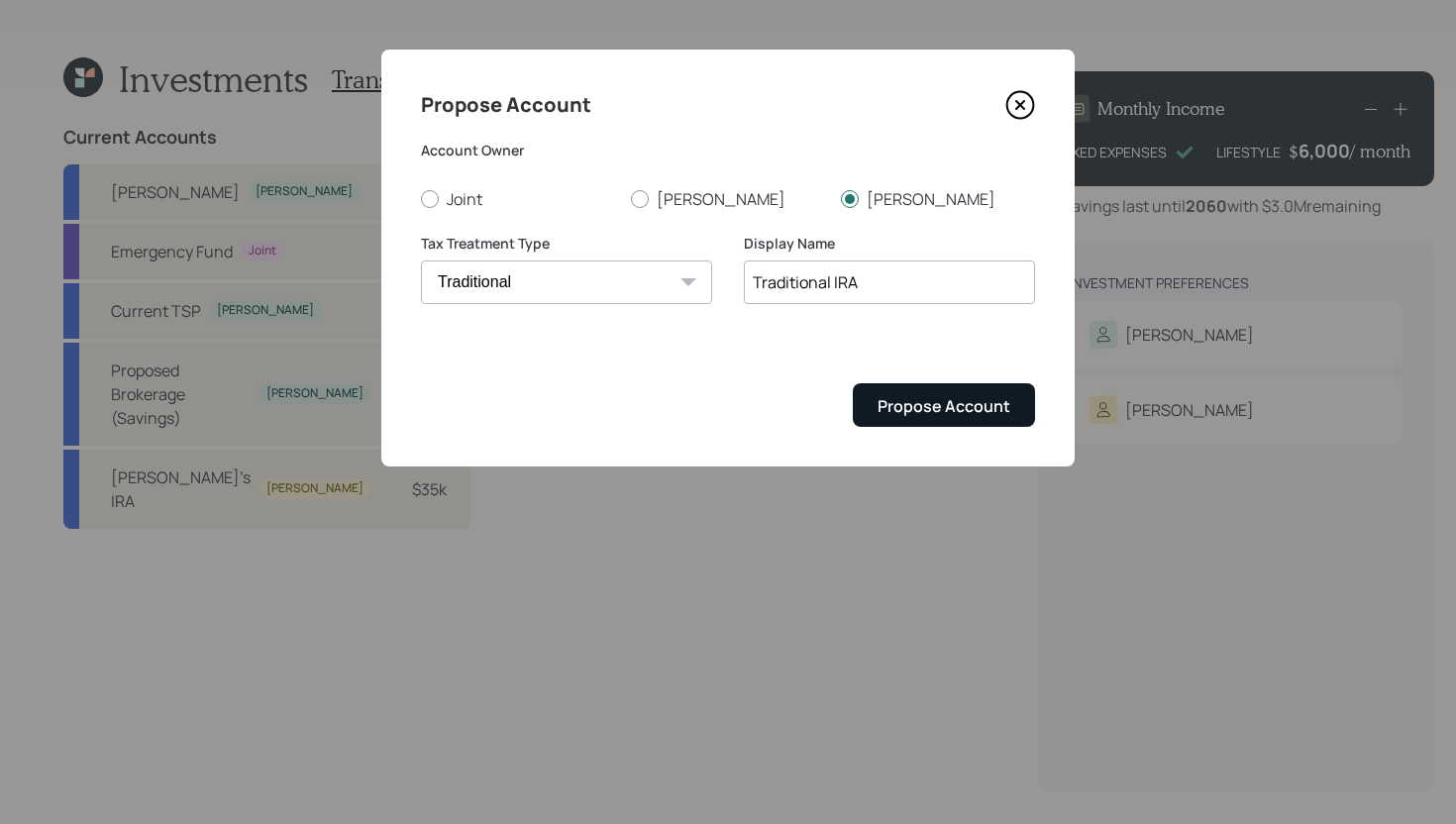 type on "Traditional IRA" 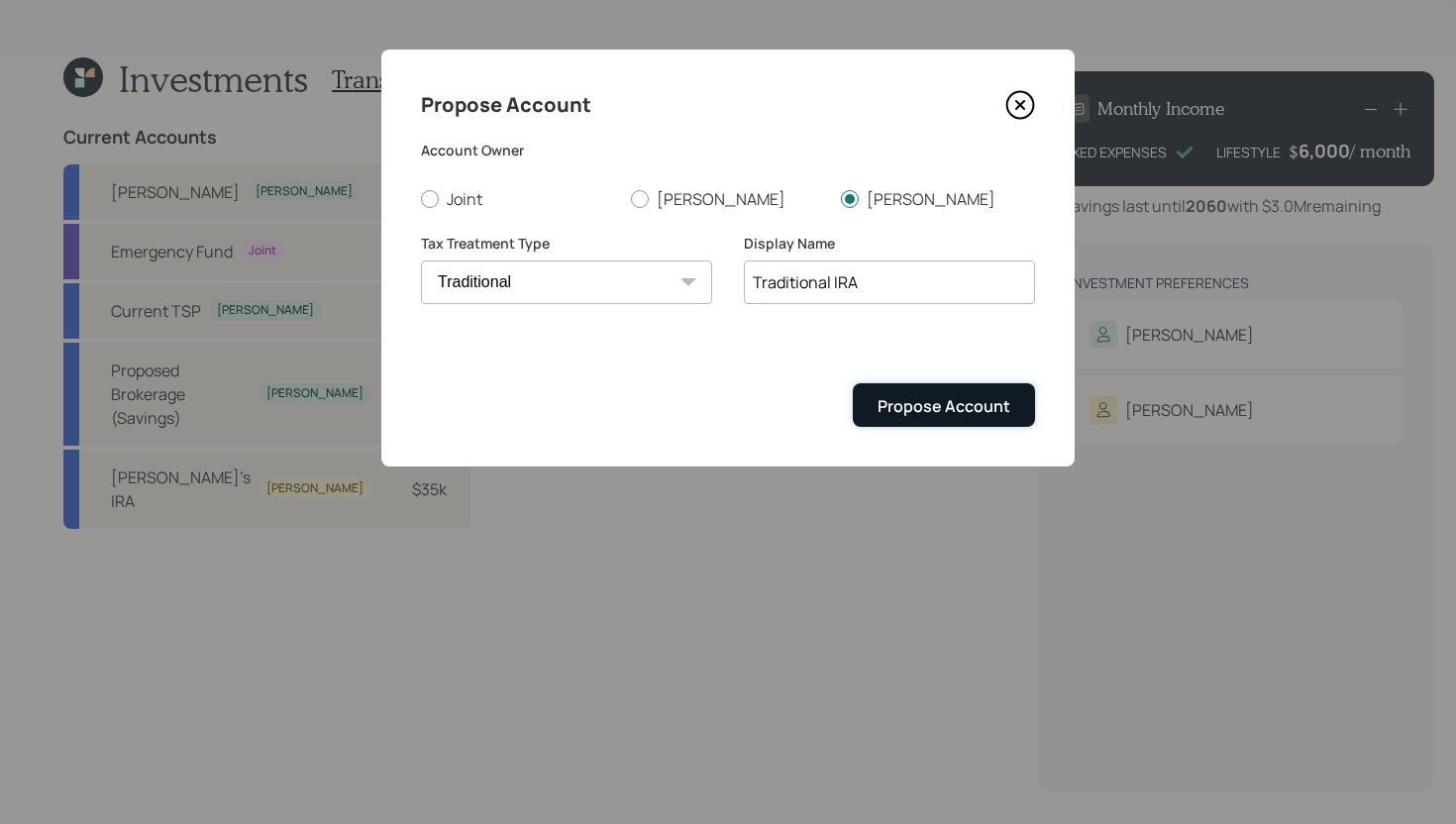 click on "Propose Account" at bounding box center (944, 406) 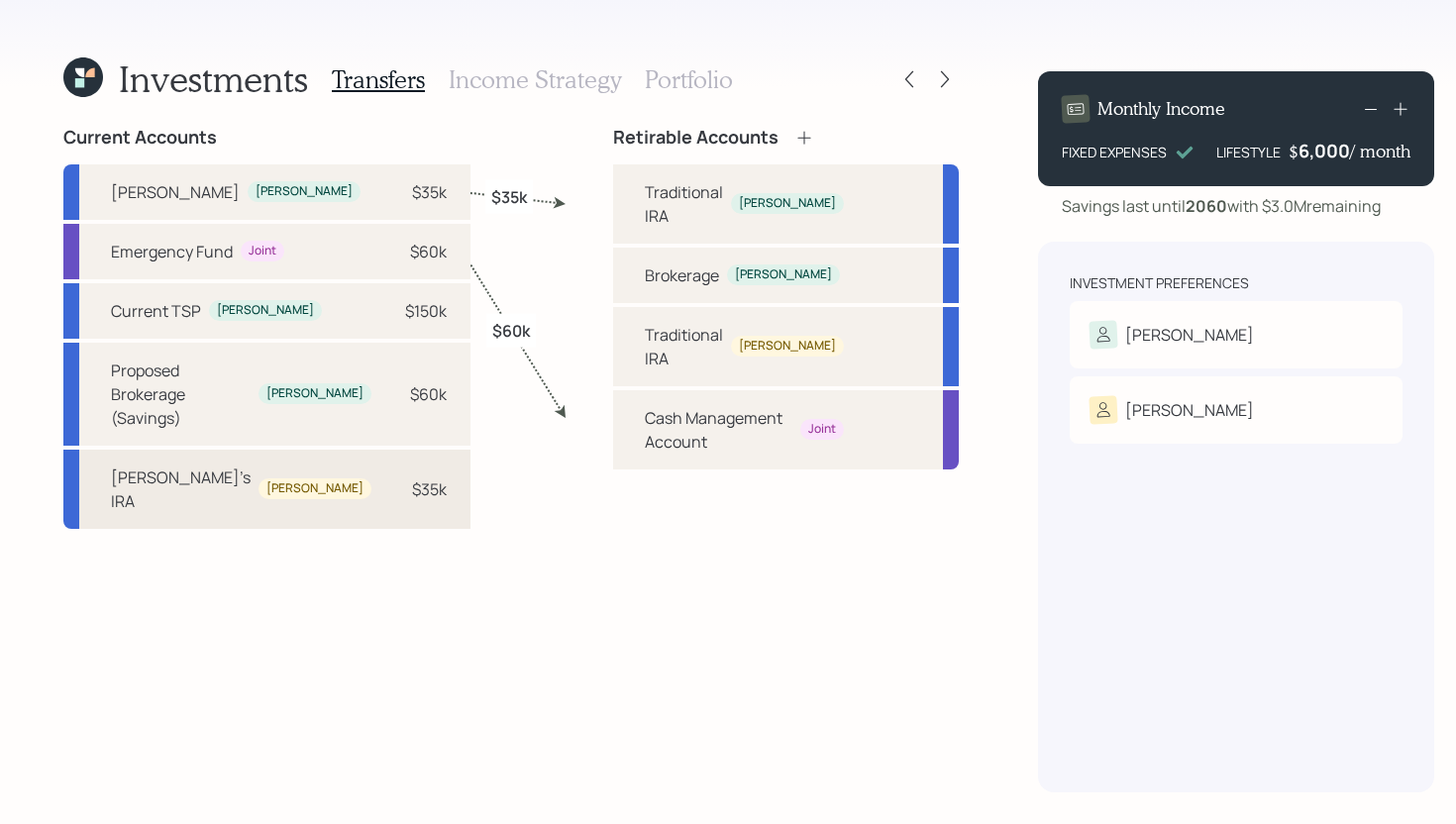 click on "[PERSON_NAME]'s IRA [PERSON_NAME] $35k" at bounding box center [266, 489] 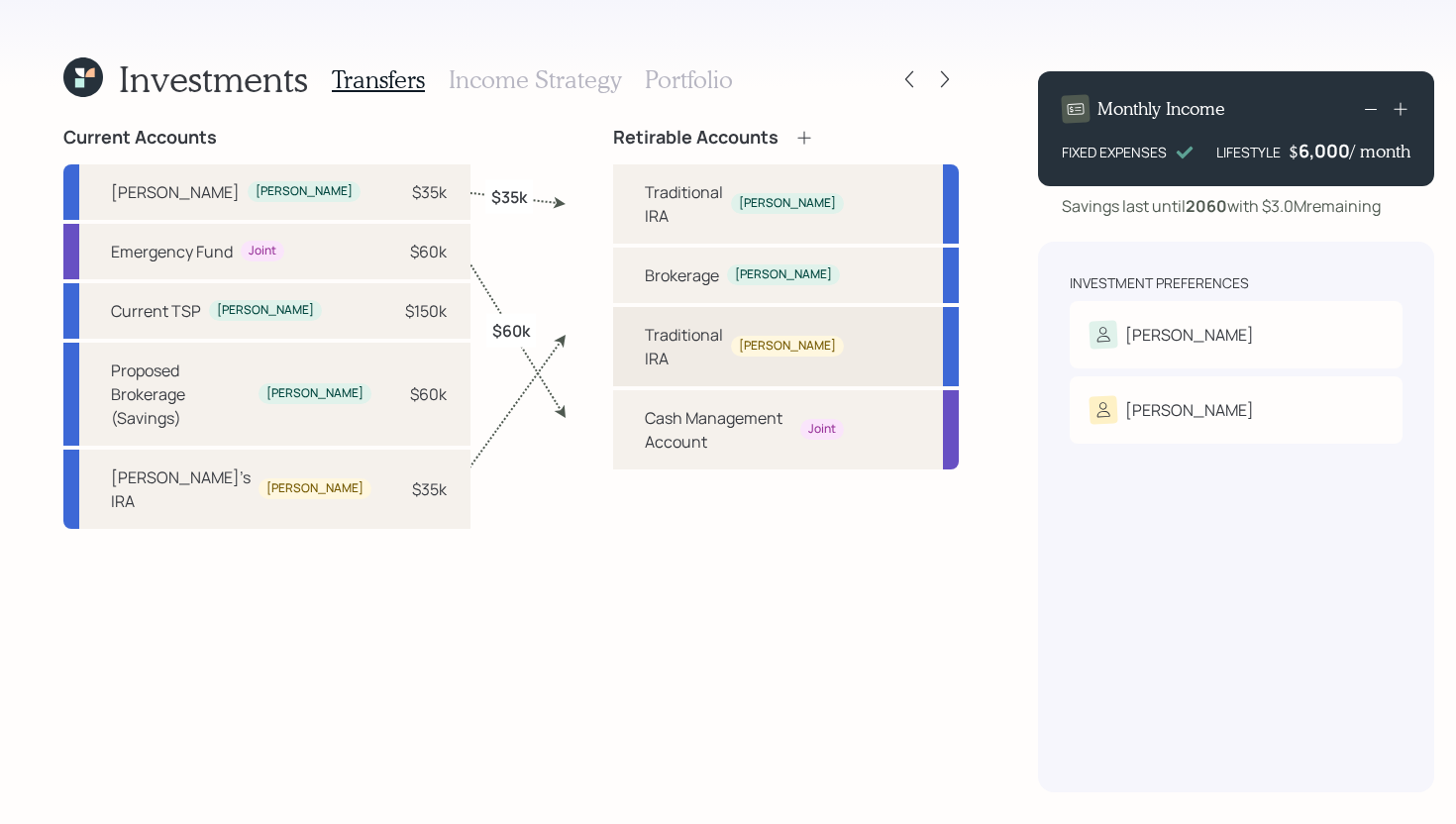 click on "Traditional IRA [PERSON_NAME]" at bounding box center [785, 347] 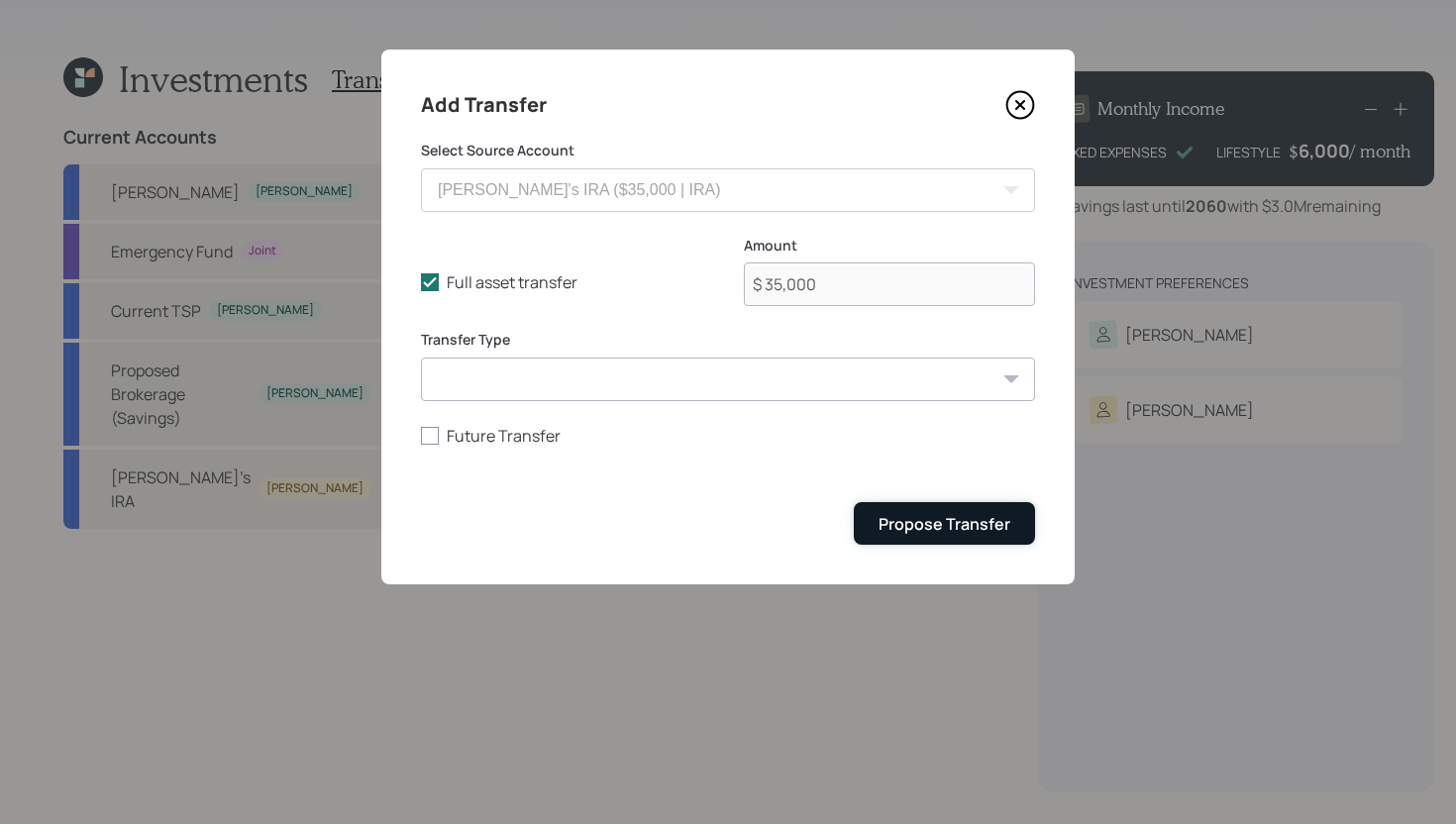 click on "Propose Transfer" at bounding box center (944, 524) 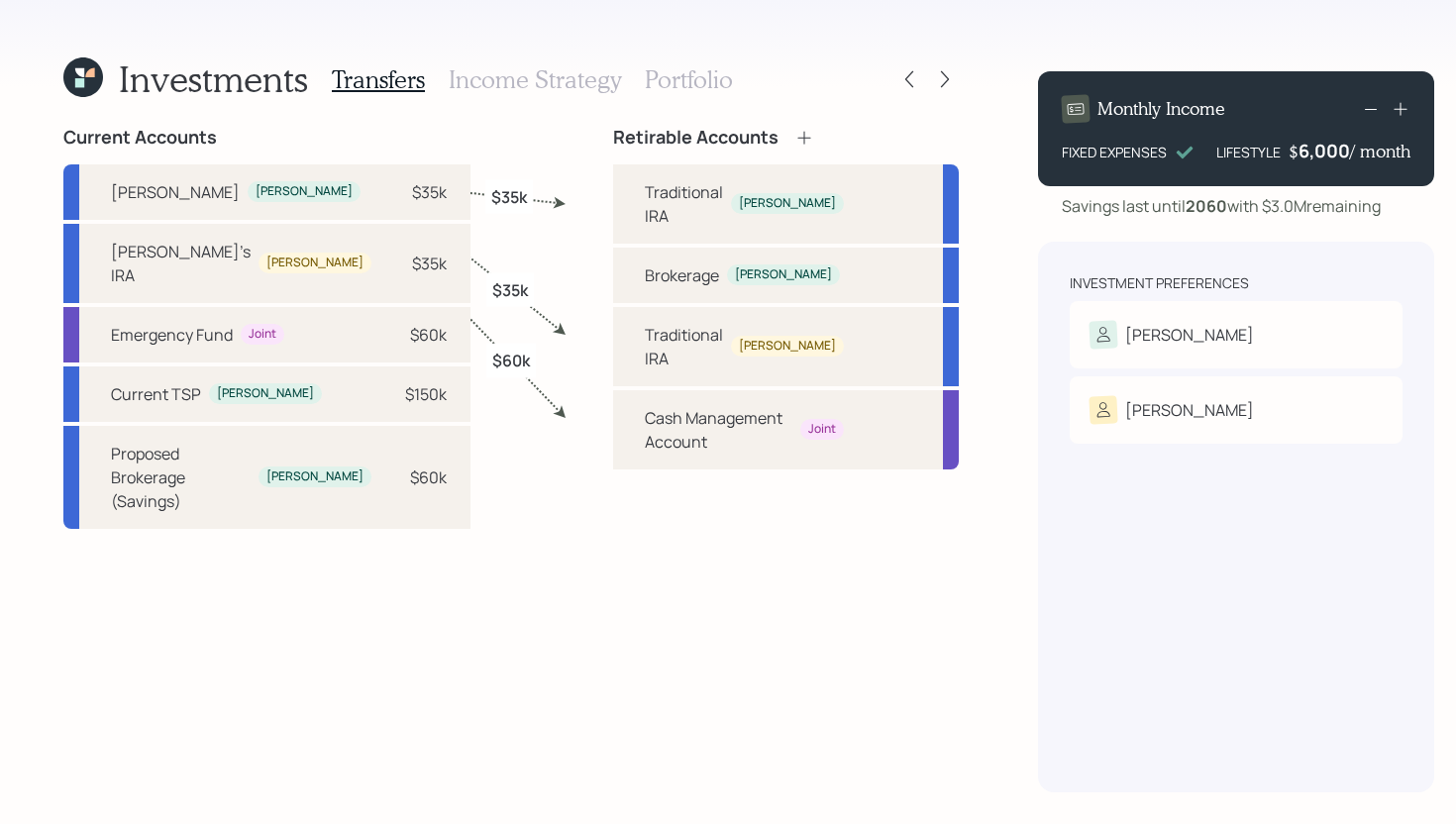 click on "Income Strategy" at bounding box center [535, 79] 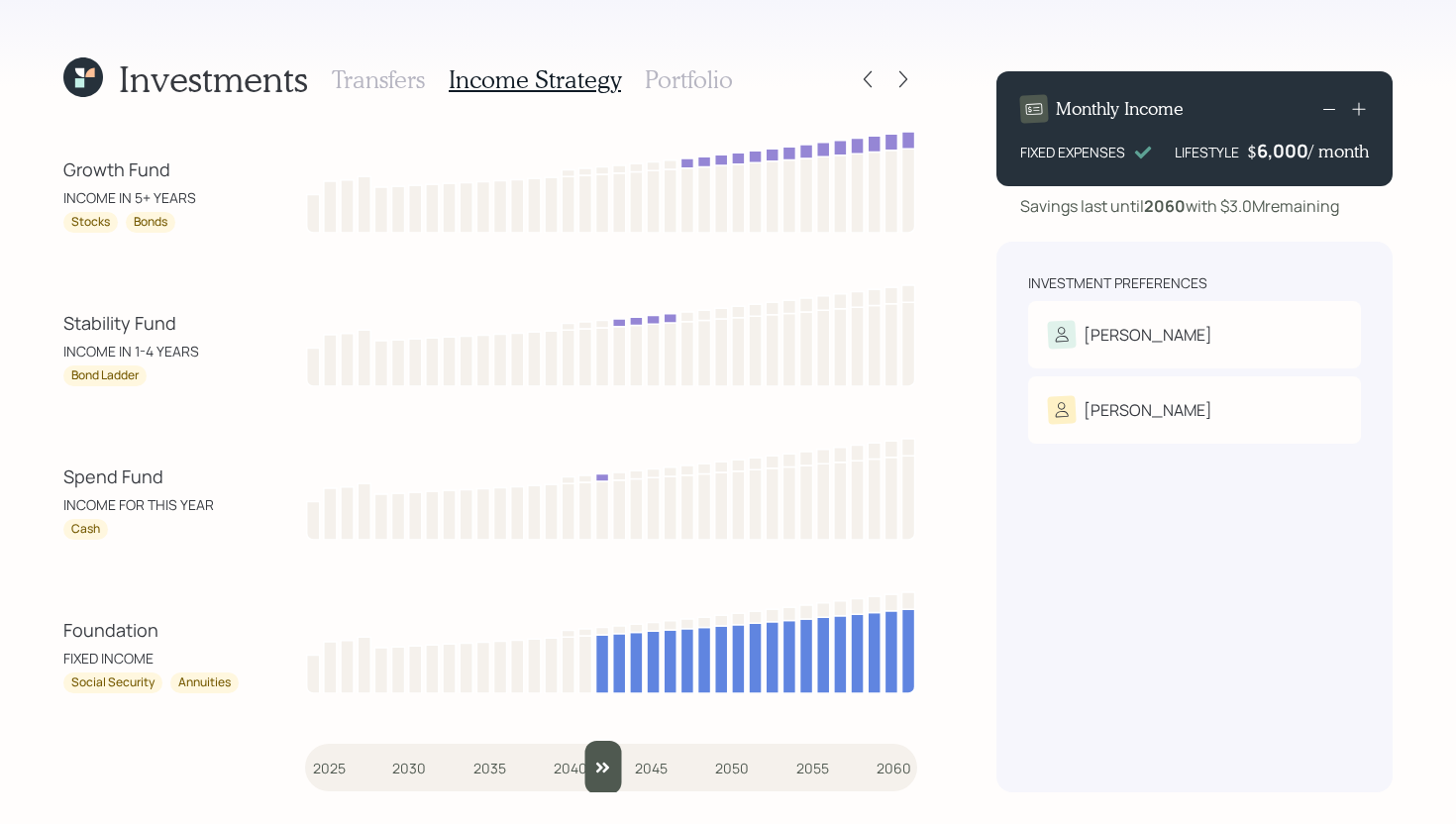 drag, startPoint x: 322, startPoint y: 775, endPoint x: 601, endPoint y: 760, distance: 279.40293 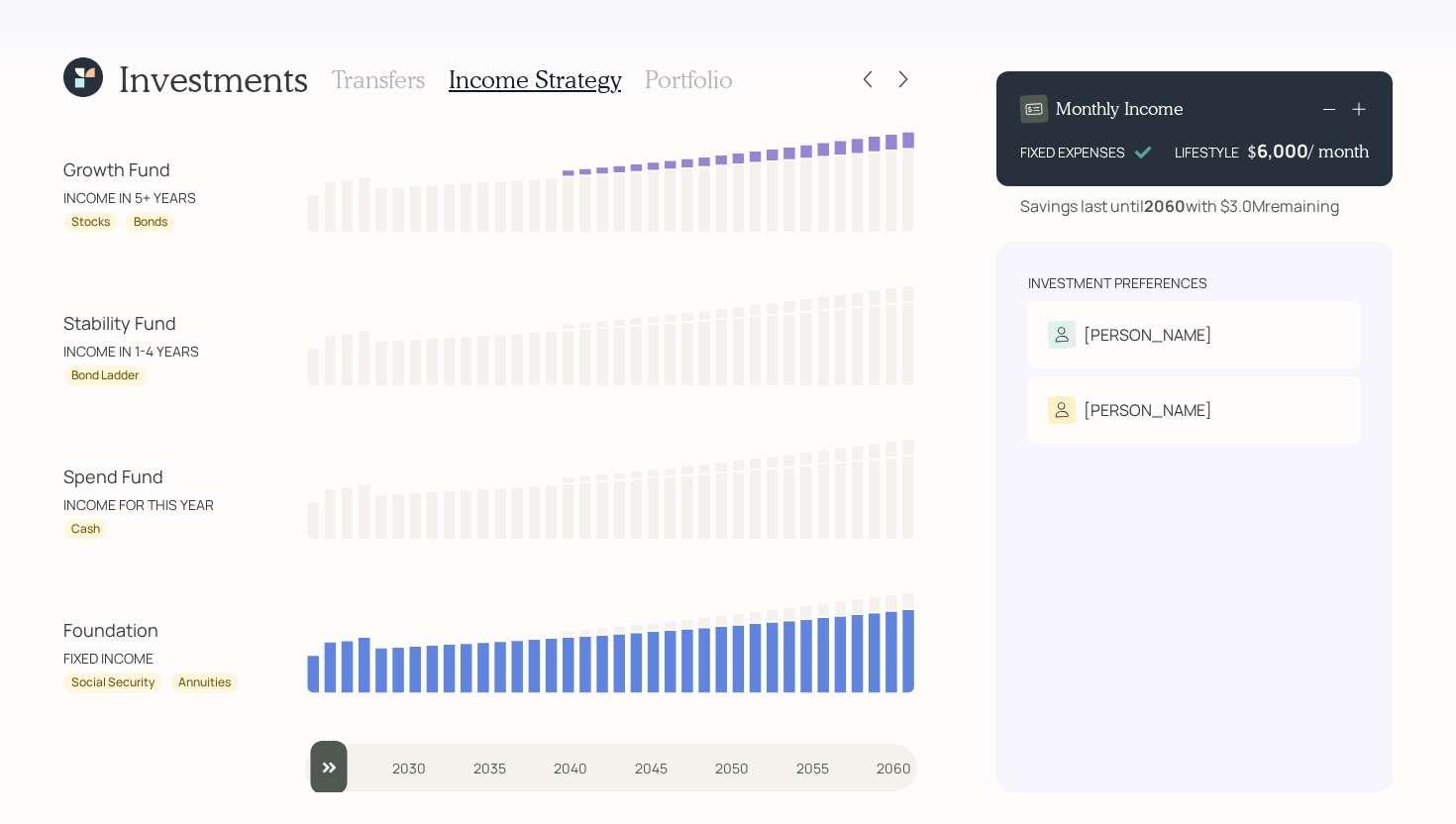 drag, startPoint x: 601, startPoint y: 764, endPoint x: 258, endPoint y: 760, distance: 343.02332 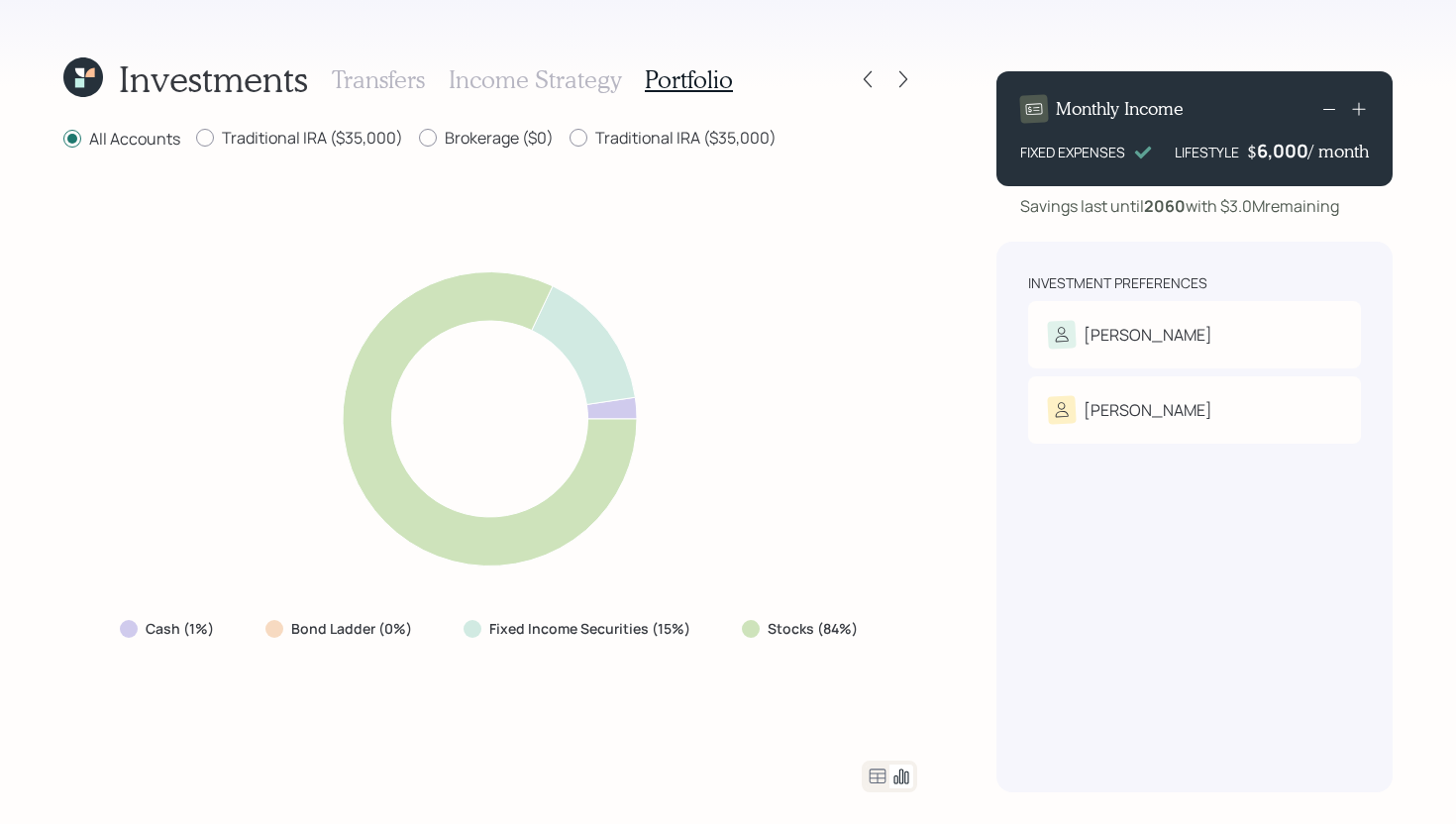 click 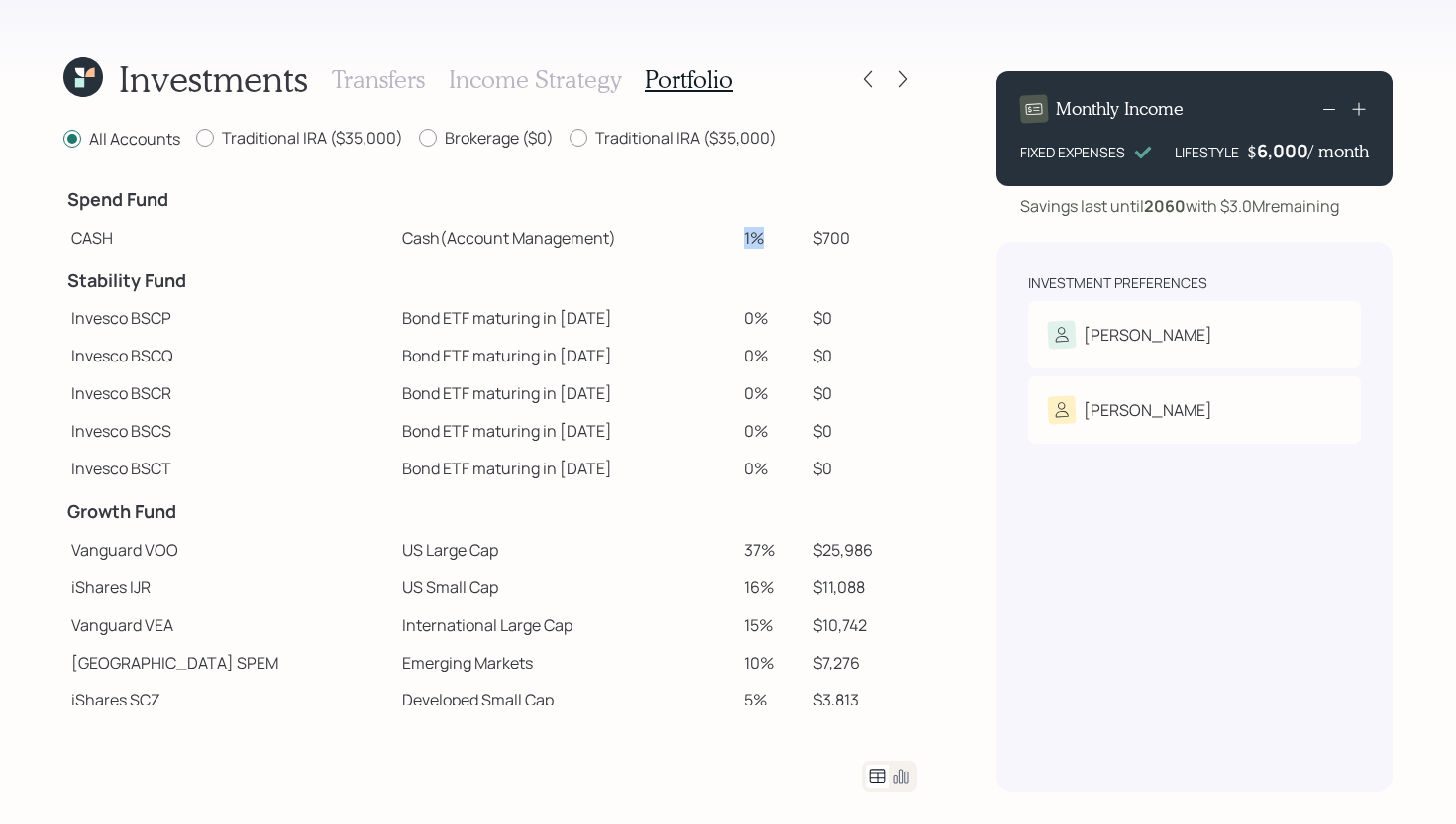 drag, startPoint x: 716, startPoint y: 237, endPoint x: 747, endPoint y: 237, distance: 31 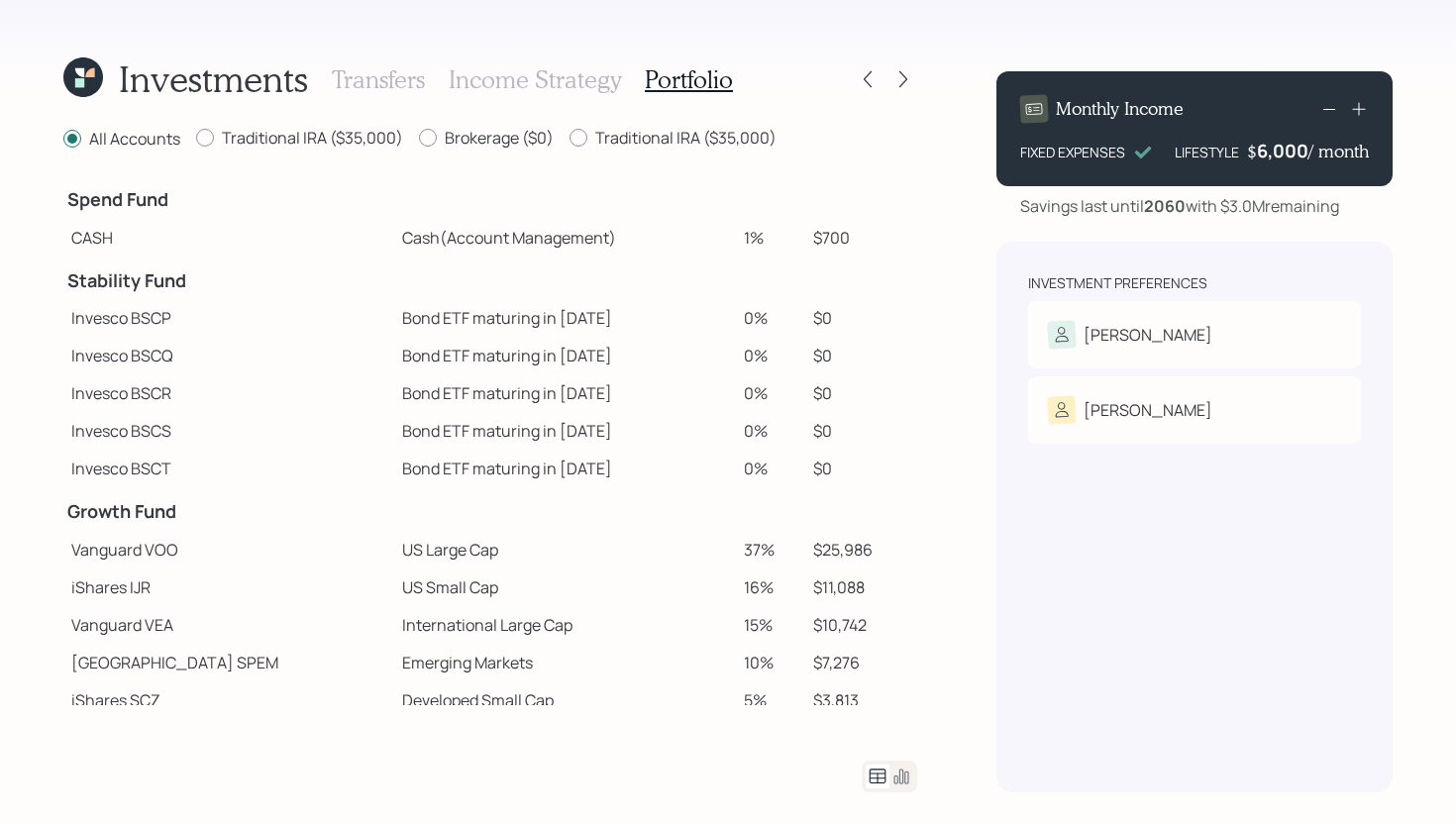 click on "0%" at bounding box center (771, 431) 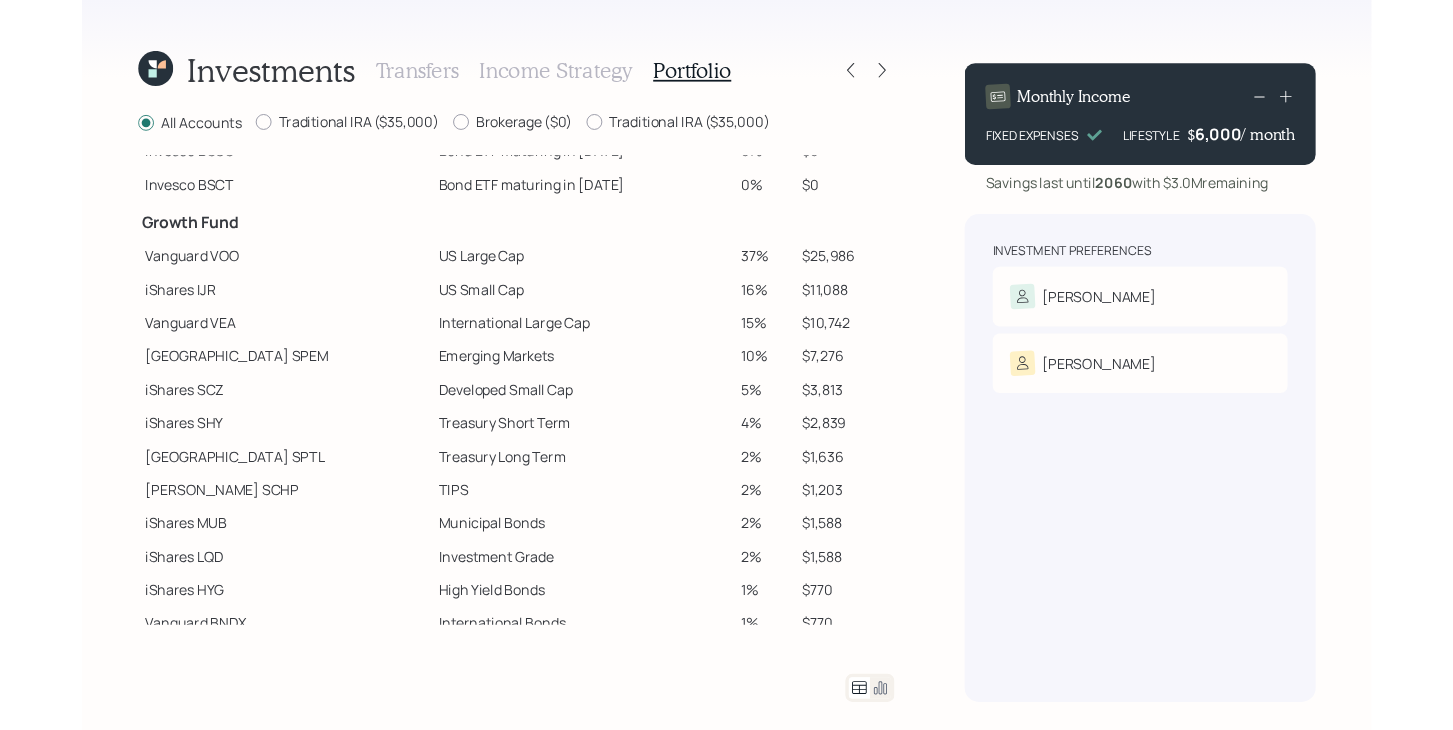 scroll, scrollTop: 280, scrollLeft: 0, axis: vertical 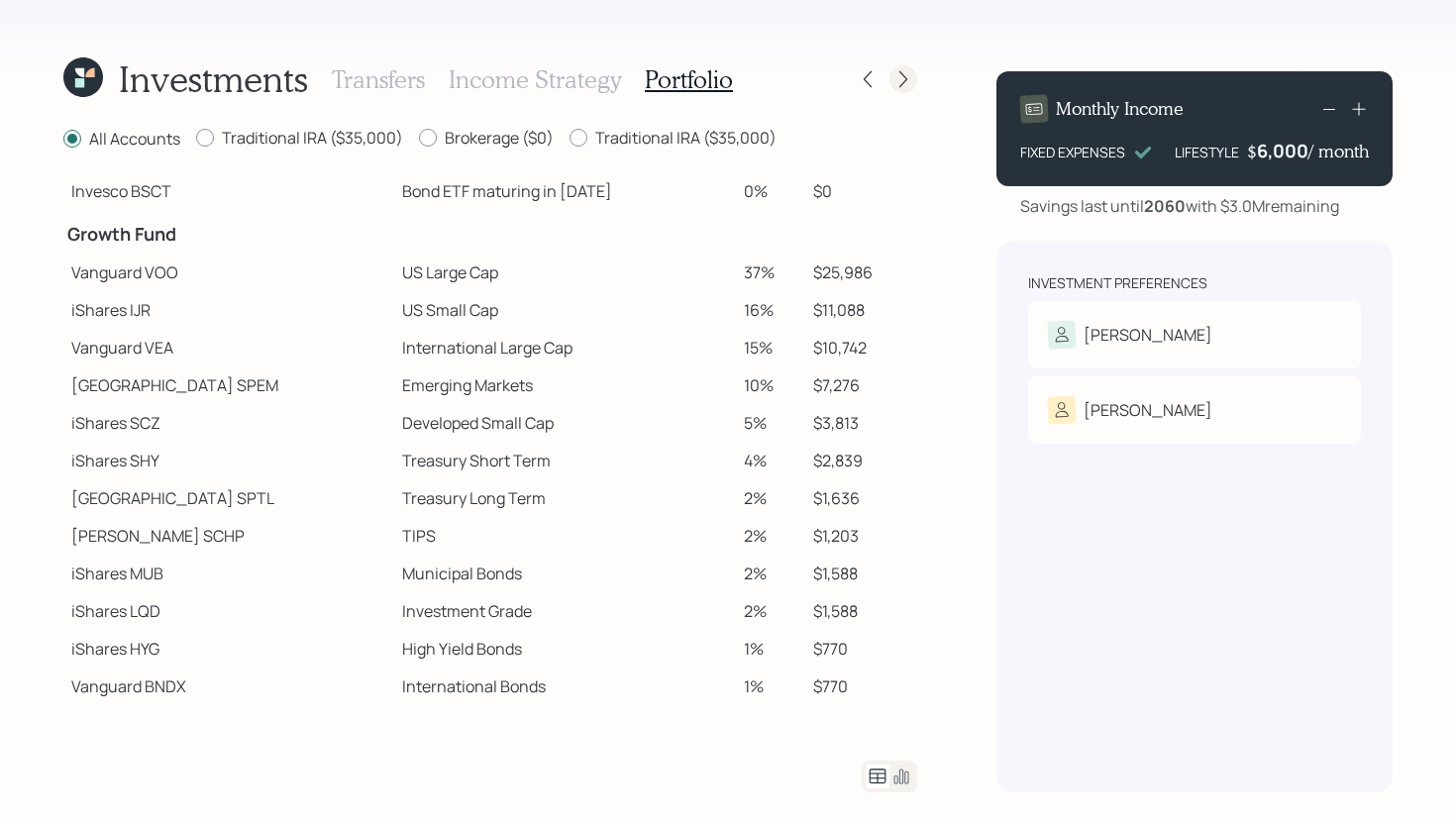 click 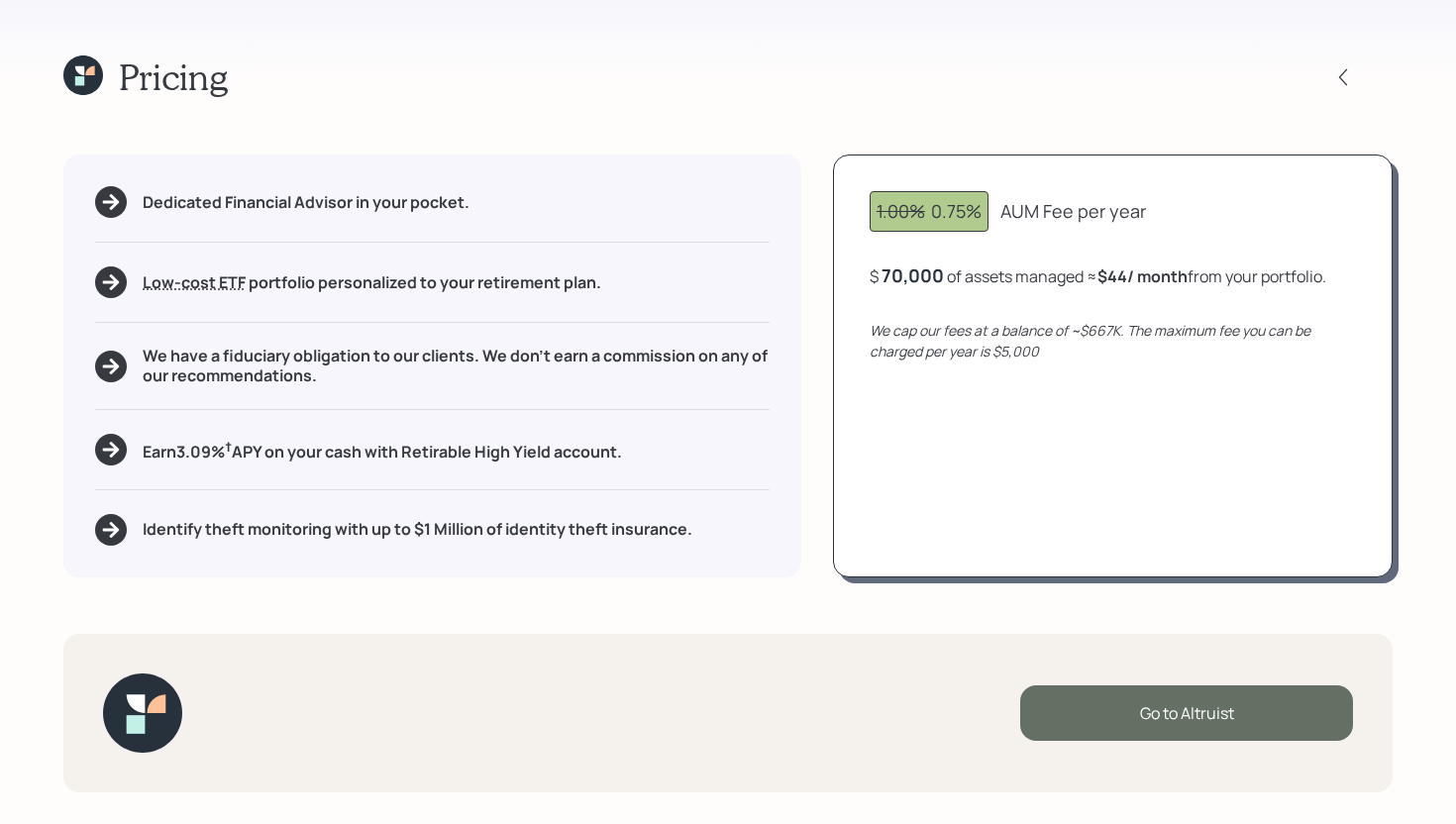 click on "Go to Altruist" at bounding box center [1187, 713] 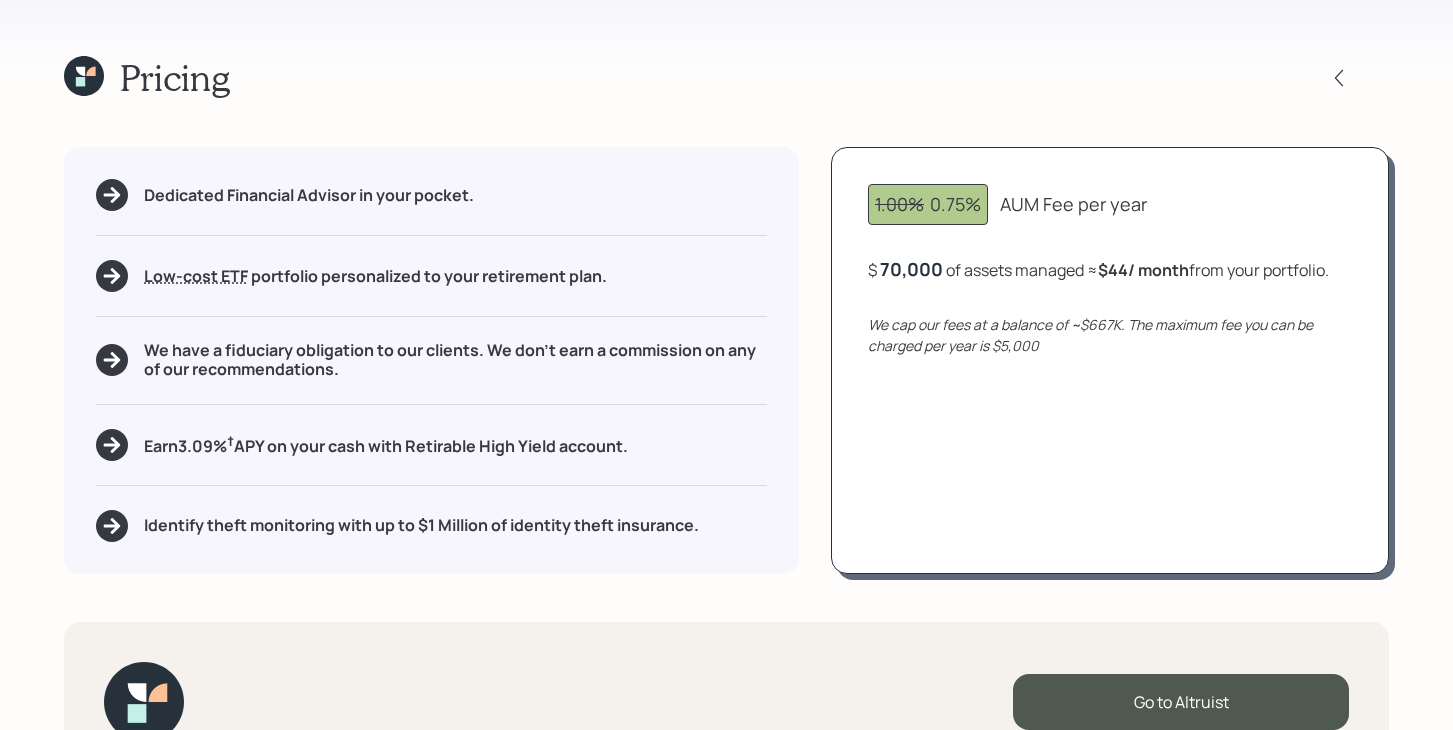 click 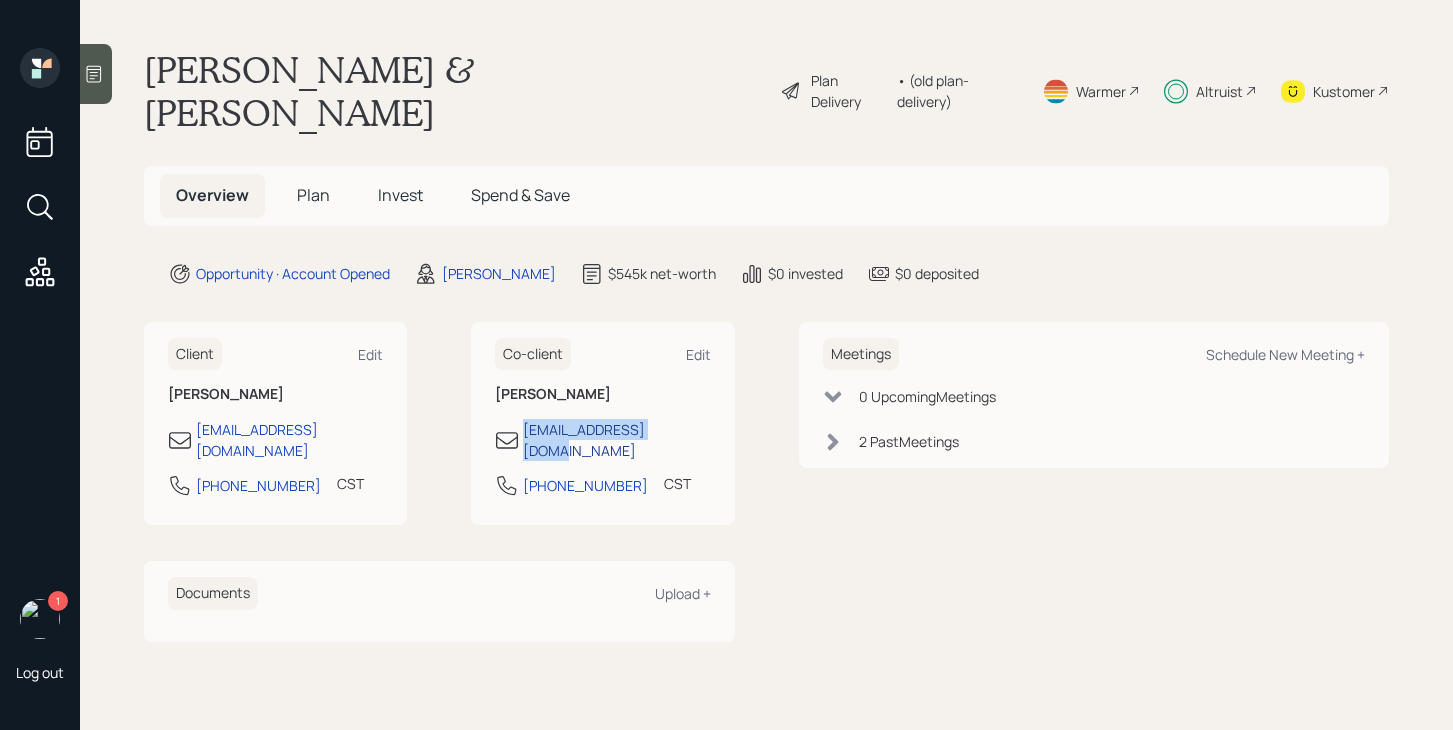 drag, startPoint x: 675, startPoint y: 391, endPoint x: 525, endPoint y: 395, distance: 150.05333 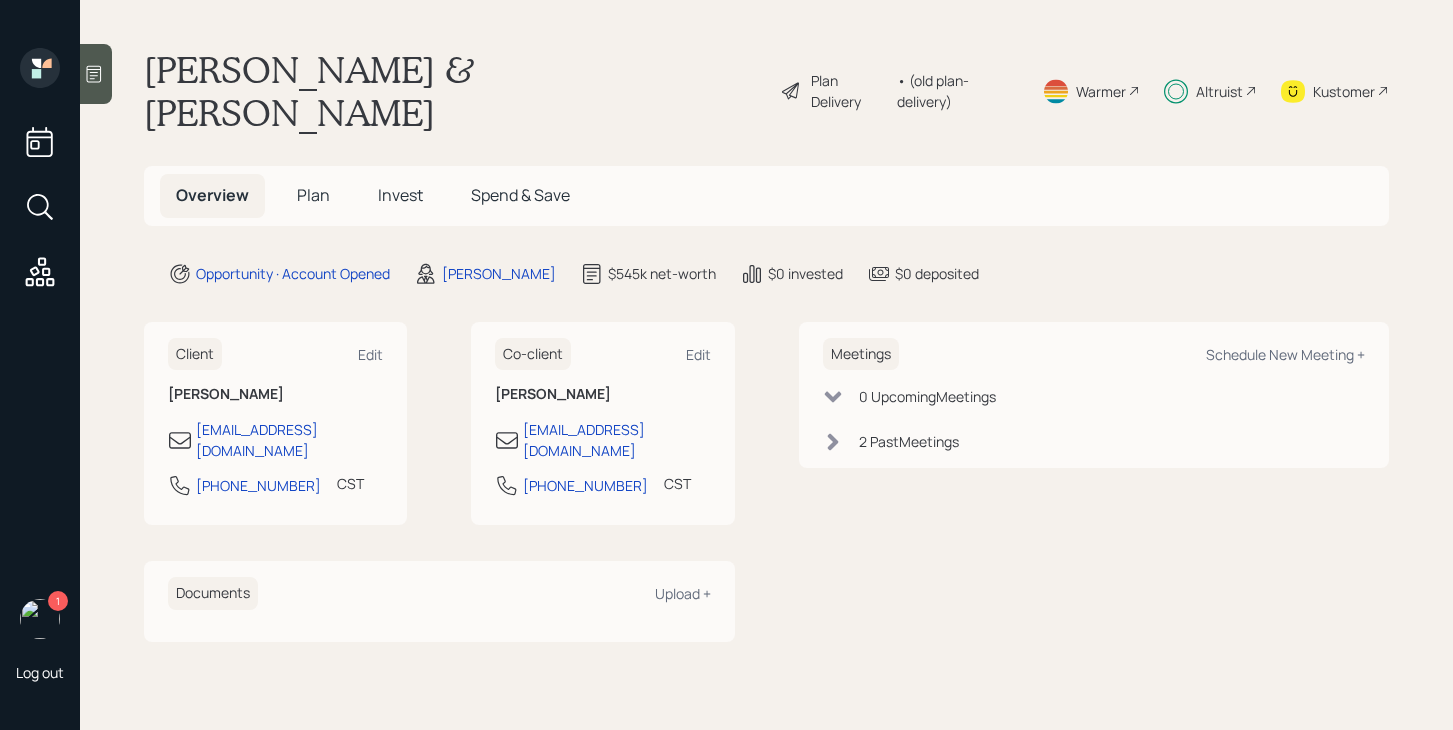 click on "[PERSON_NAME] & [PERSON_NAME] Plan Delivery • (old plan-delivery) Warmer Altruist Kustomer Overview Plan Invest Spend & Save Opportunity ·
Account Opened [PERSON_NAME] $545k net-worth $0 invested $0 deposited Client Edit [PERSON_NAME] [EMAIL_ADDRESS][DOMAIN_NAME] [PHONE_NUMBER] CST Currently 9:53 AM Co-client Edit [PERSON_NAME] [EMAIL_ADDRESS][DOMAIN_NAME] [PHONE_NUMBER] CST Currently 9:53 AM Documents Upload + Meetings Schedule New Meeting + 0   Upcoming  Meeting s 2   Past  Meeting s" at bounding box center (766, 365) 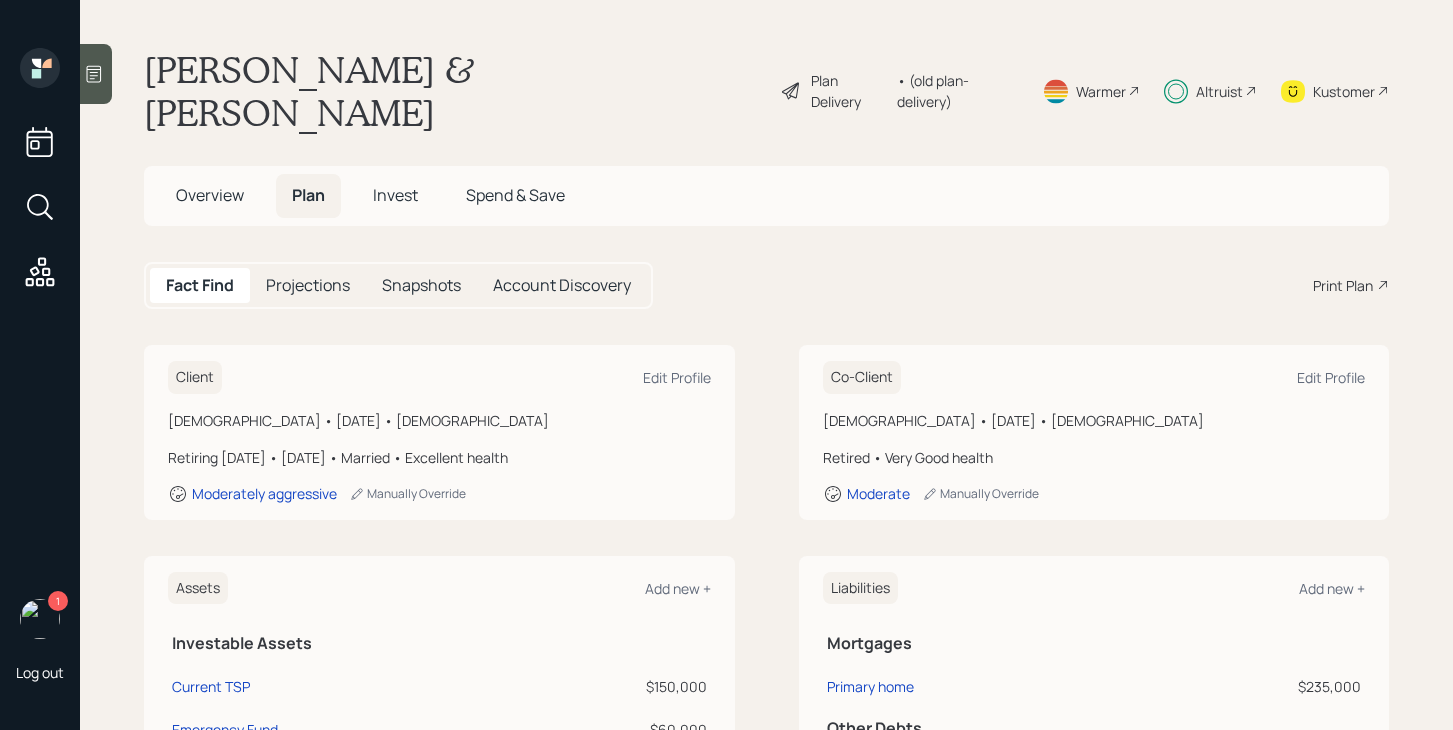 click on "Overview" at bounding box center (210, 195) 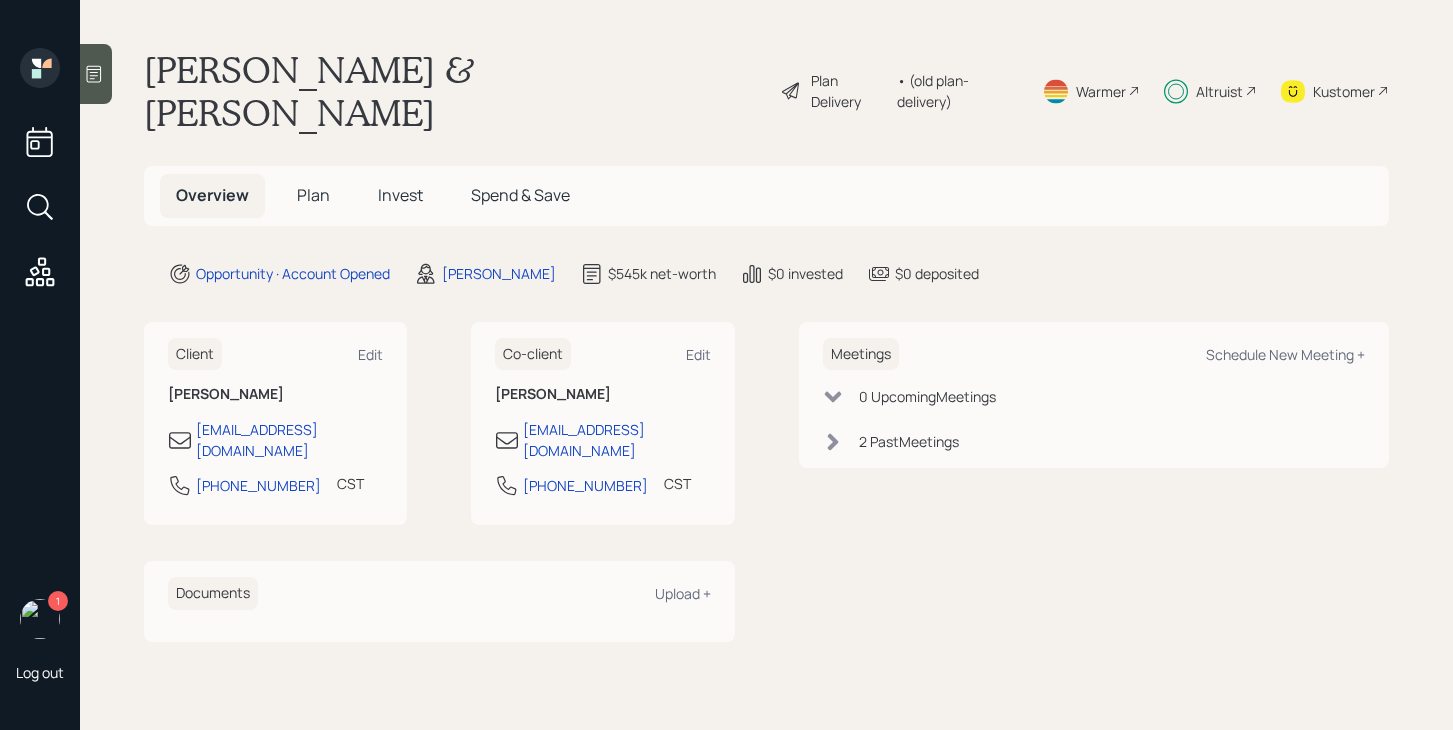 click on "Plan" at bounding box center [313, 195] 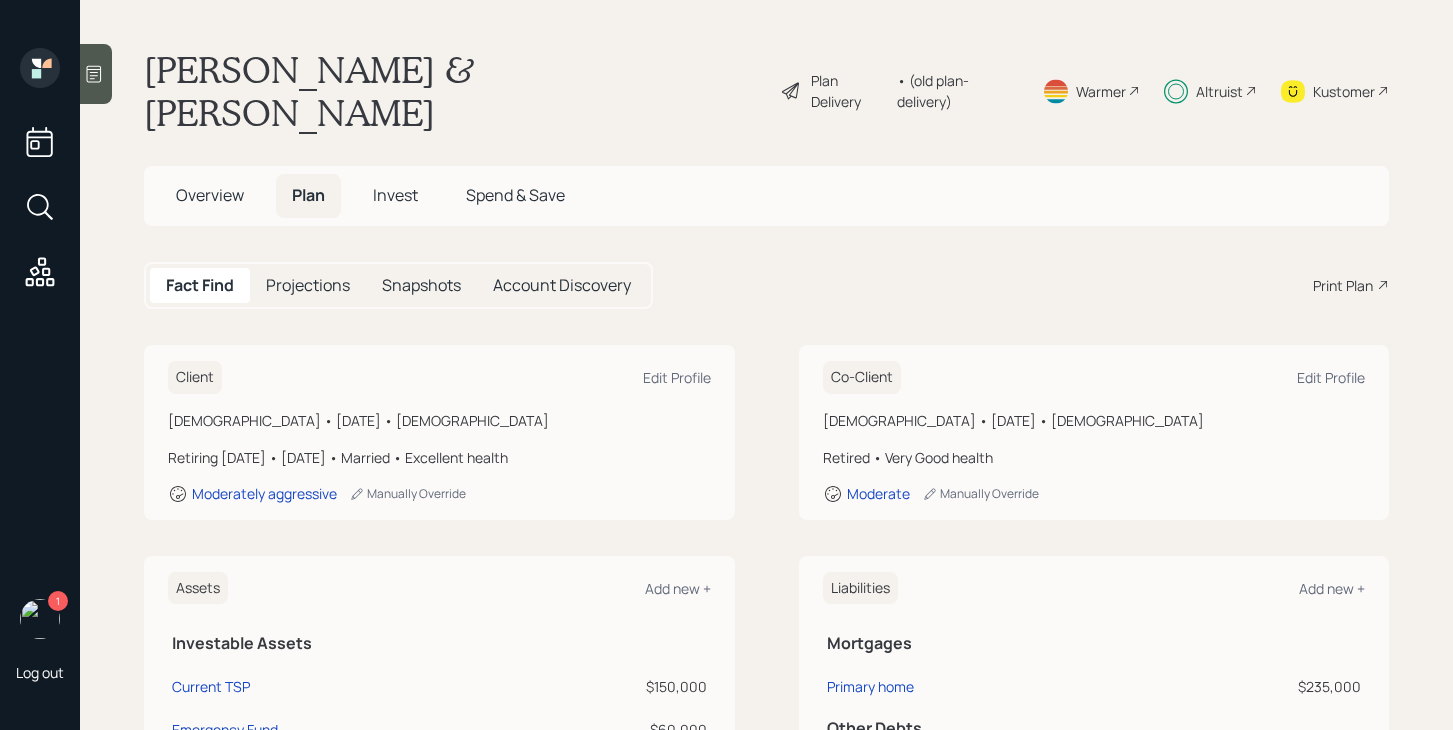 click on "Overview" at bounding box center (210, 195) 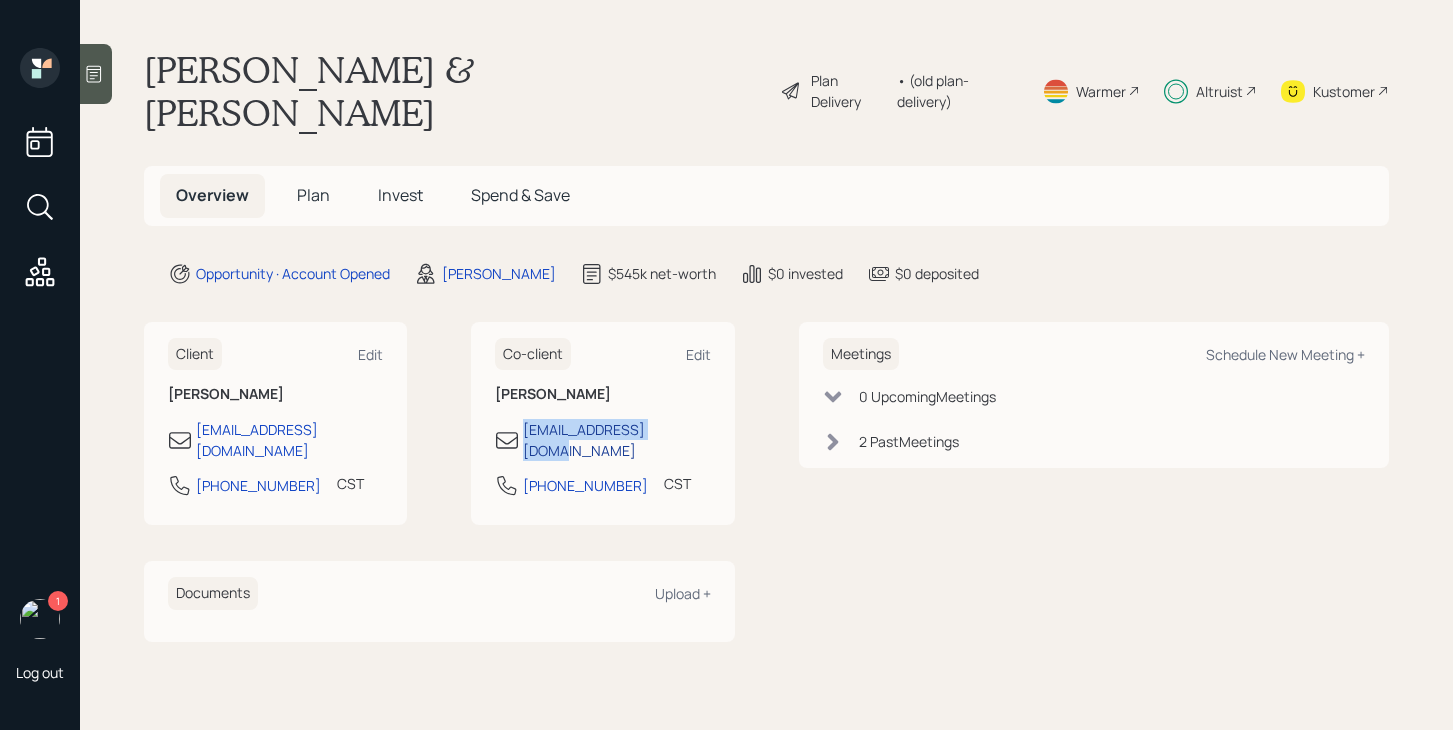 drag, startPoint x: 671, startPoint y: 392, endPoint x: 524, endPoint y: 391, distance: 147.0034 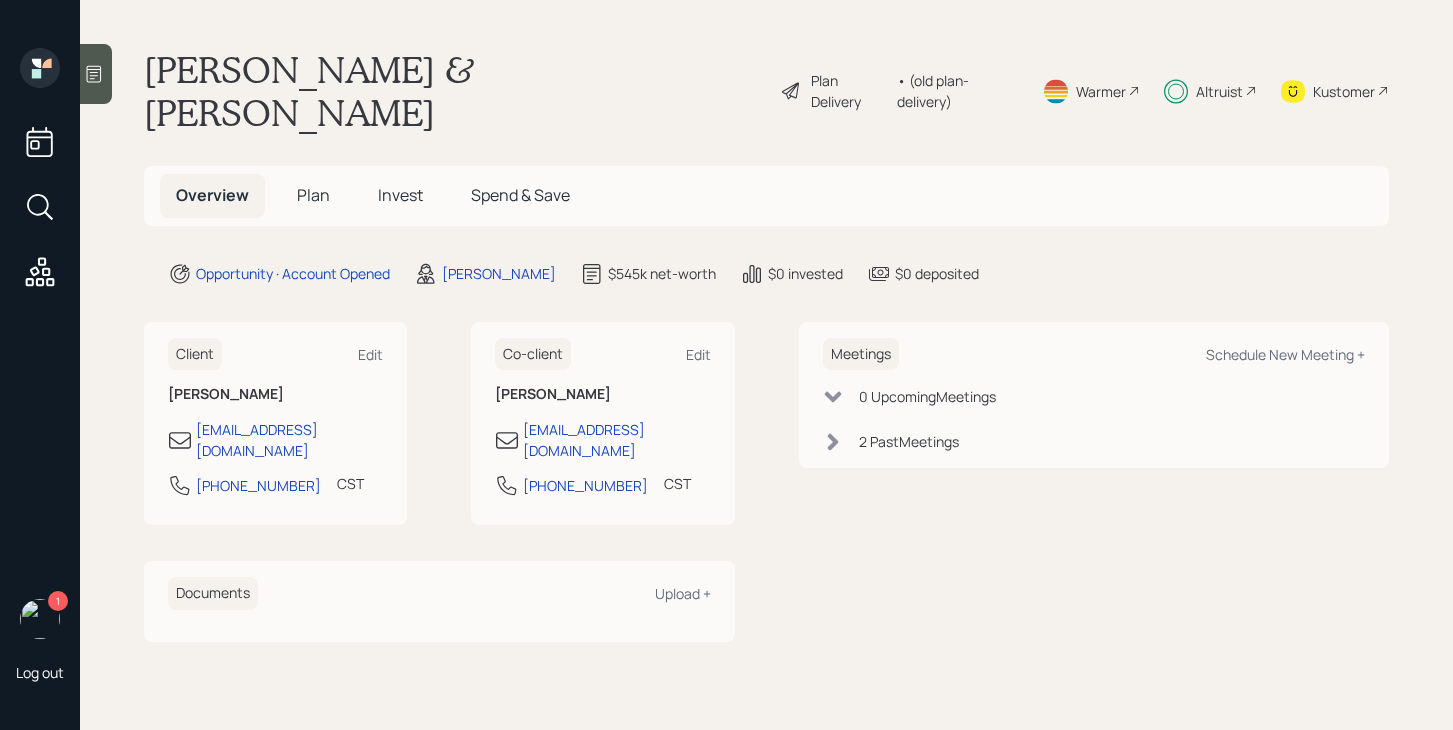click on "Plan" at bounding box center (313, 195) 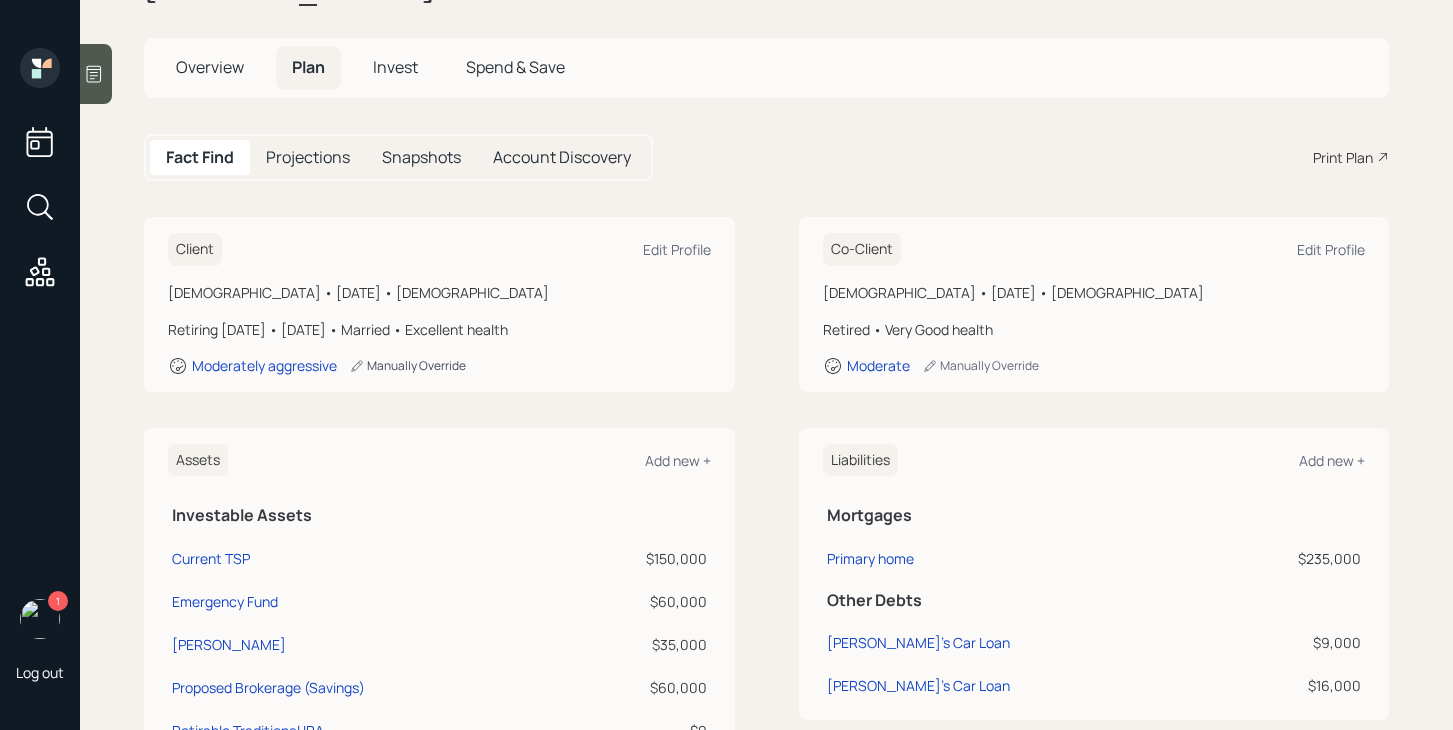scroll, scrollTop: 118, scrollLeft: 0, axis: vertical 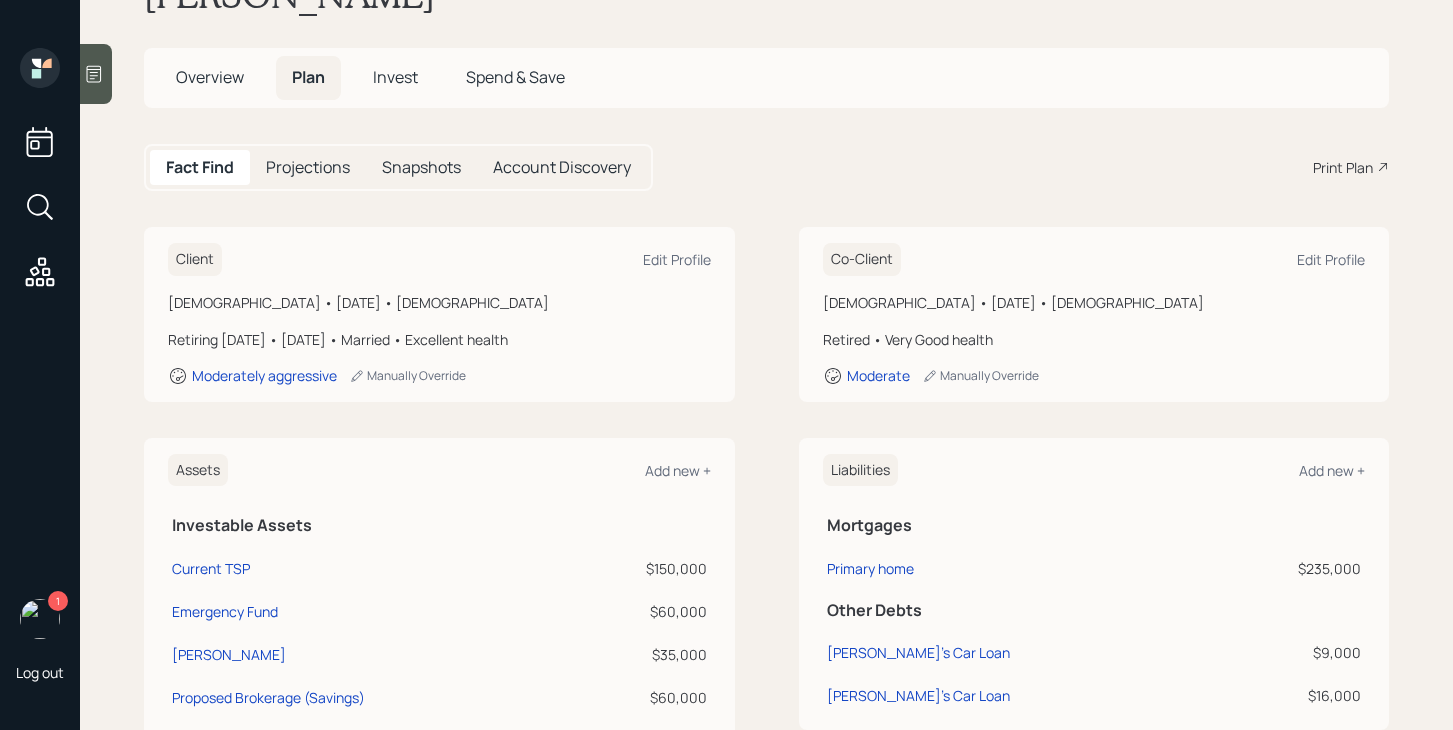 click on "Invest" at bounding box center (395, 77) 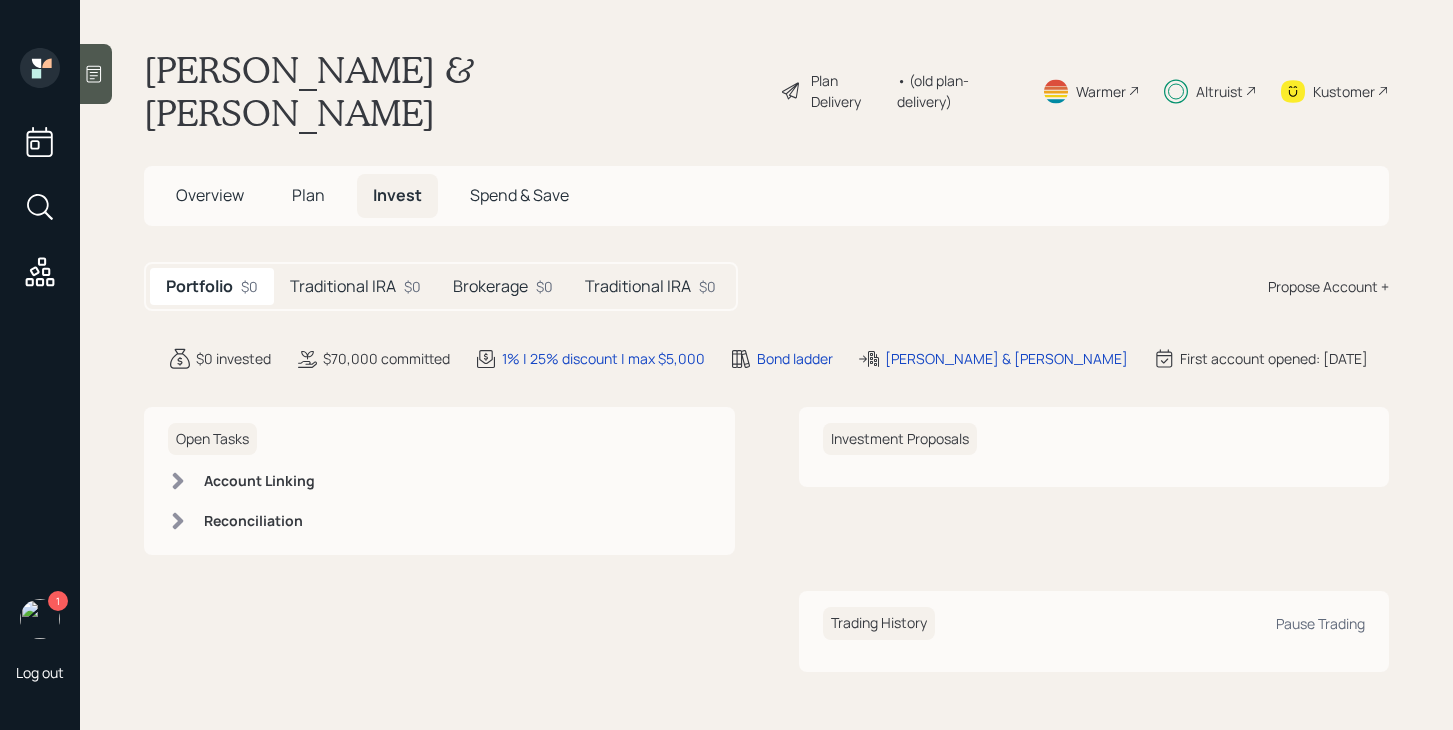 click on "Traditional IRA $0" at bounding box center [355, 286] 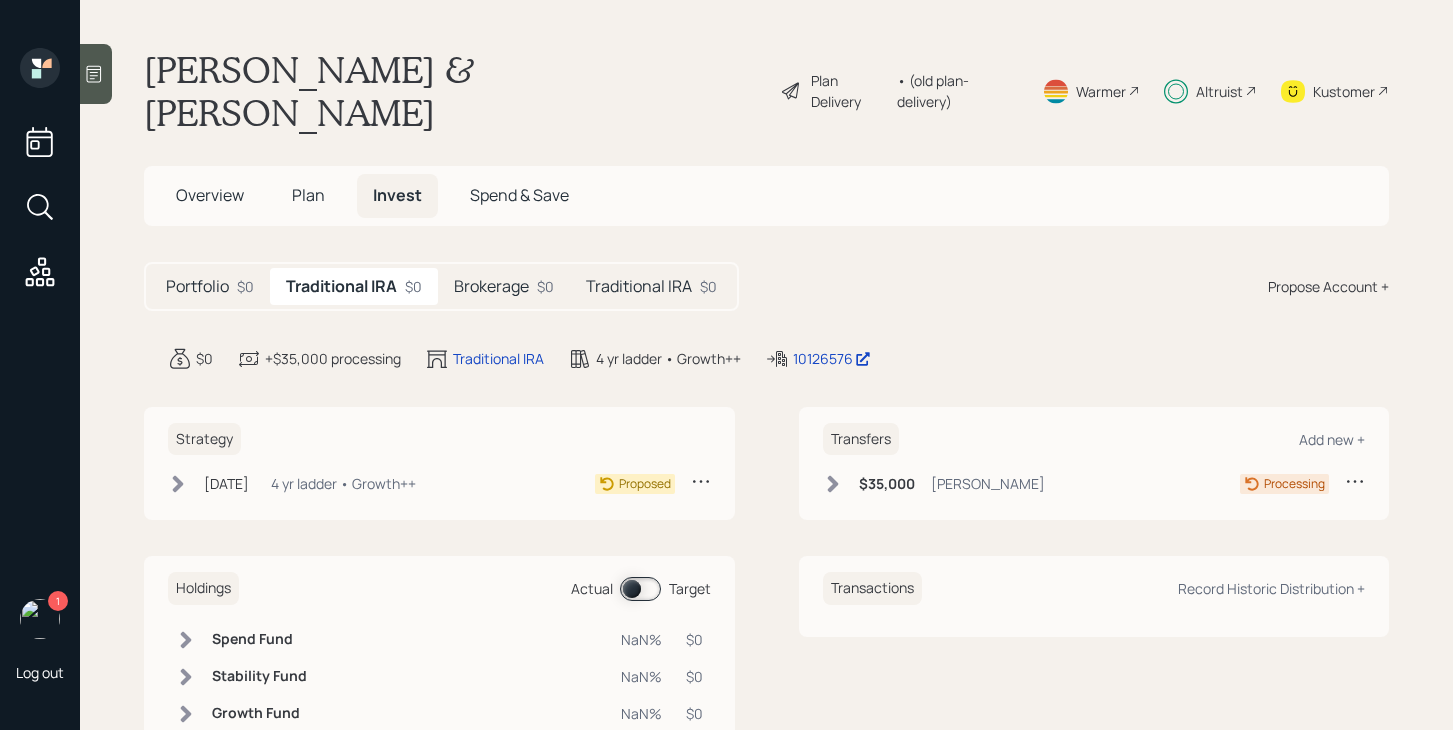 click on "[PERSON_NAME] & [PERSON_NAME] Plan Delivery • (old plan-delivery) Warmer Altruist Kustomer Overview Plan Invest Spend & Save Portfolio $0 Traditional IRA $0 Brokerage $0 Traditional IRA $0 Propose Account + $0 +$35,000 processing Traditional IRA 4 yr ladder • Growth++ 10126576 Strategy [DATE] [DATE] 3:53 PM EDT 4 yr ladder • Growth++ Proposed Transfers Add new + $35,000 [PERSON_NAME] Processing Holdings Actual Target Spend Fund NaN% $0 Stability Fund NaN% $0 Growth Fund NaN% $0 Transactions Record Historic Distribution +" at bounding box center [766, 365] 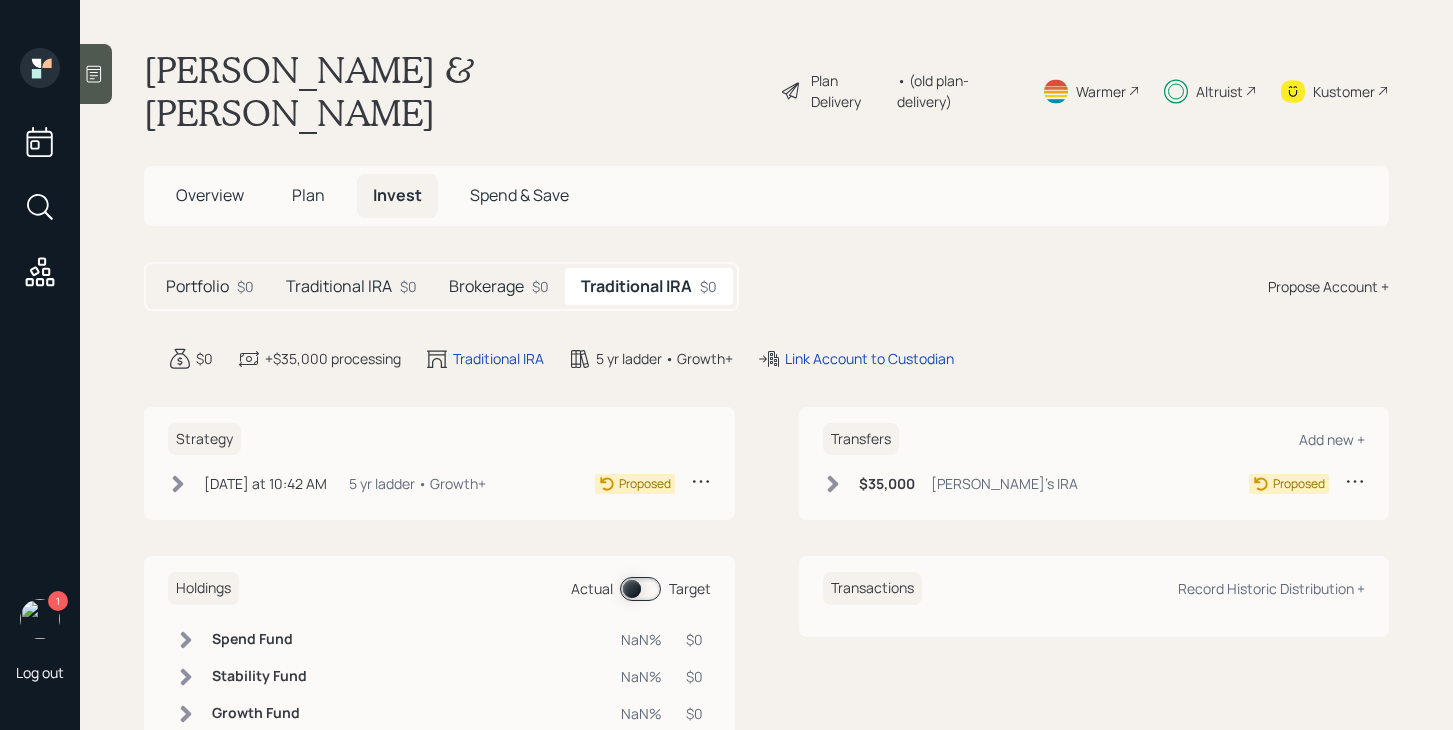 click on "Traditional IRA $0" at bounding box center (351, 286) 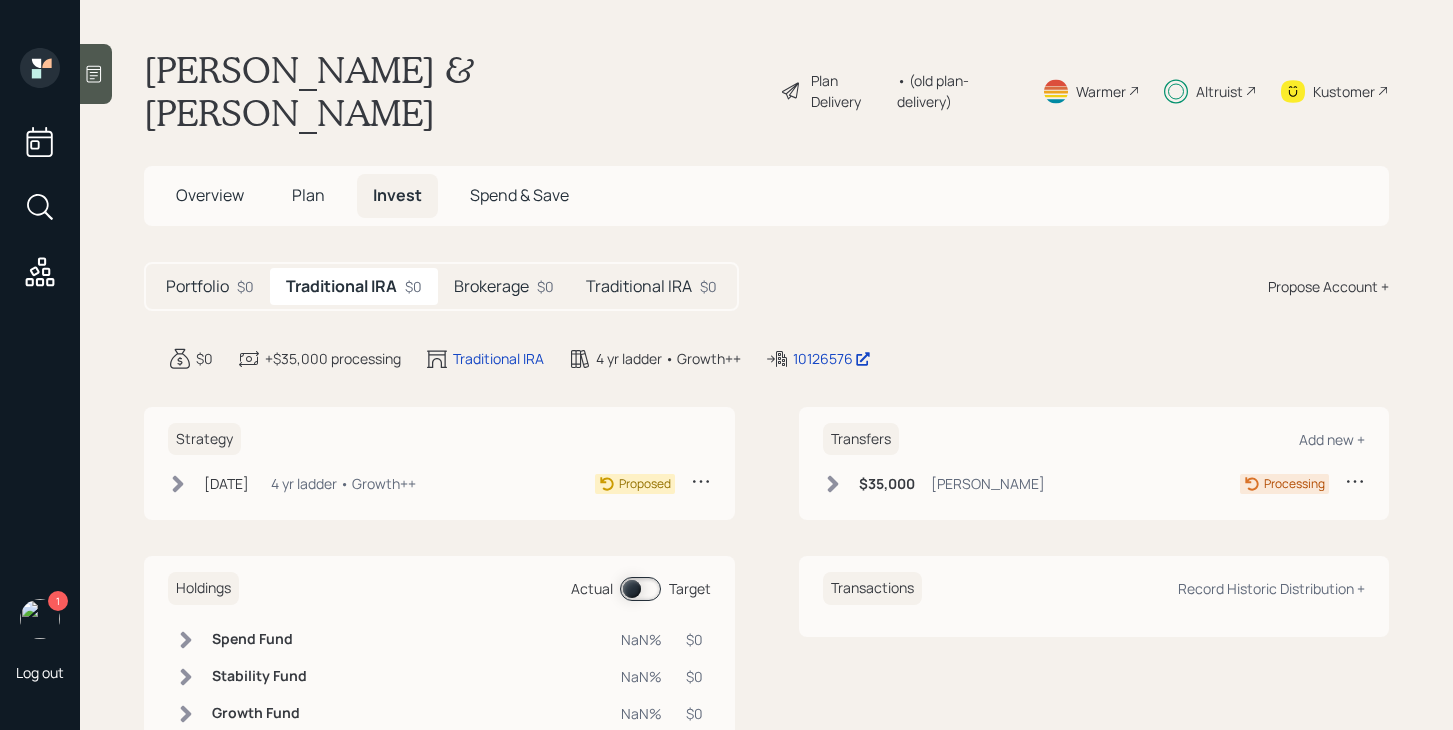 click on "[DATE] [DATE] 3:53 PM EDT 4 yr ladder • Growth++" at bounding box center (292, 483) 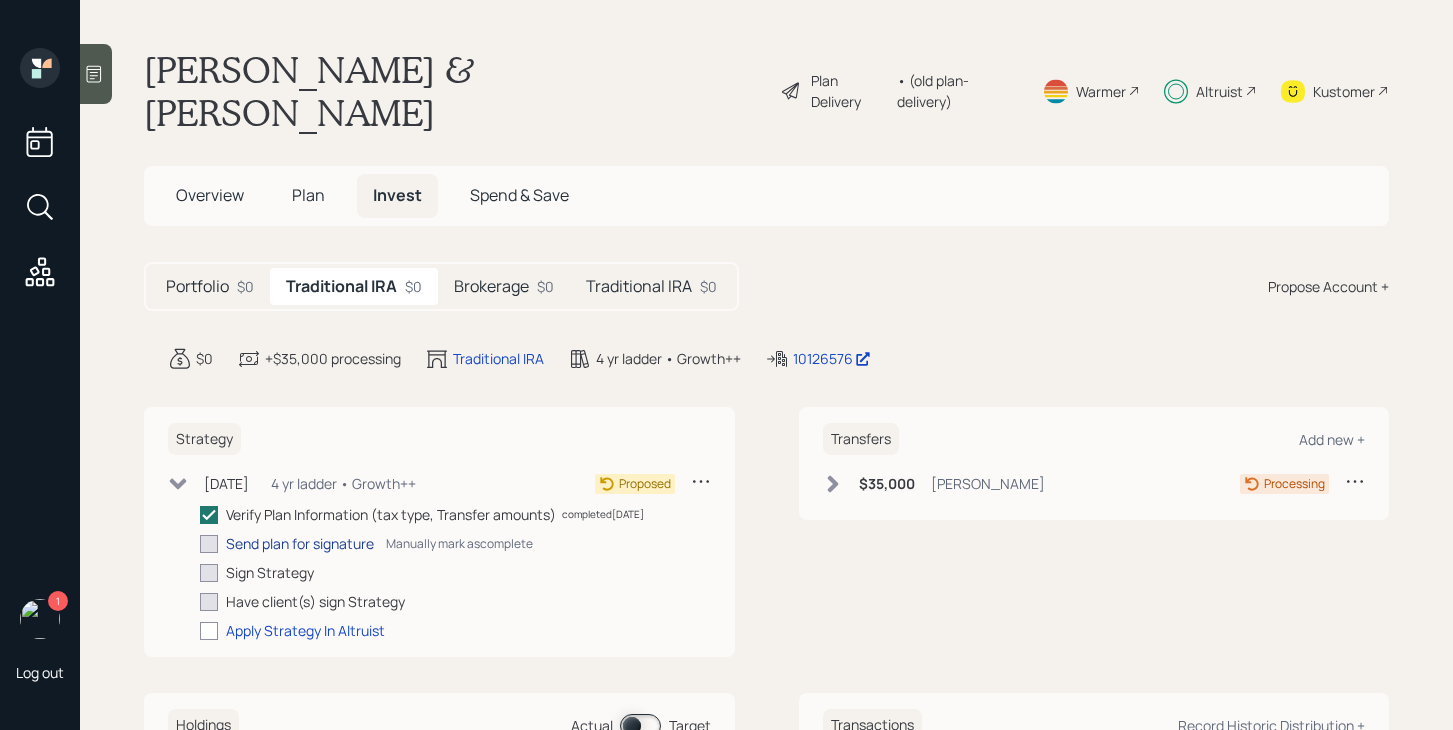 click on "Send plan for signature" at bounding box center [300, 543] 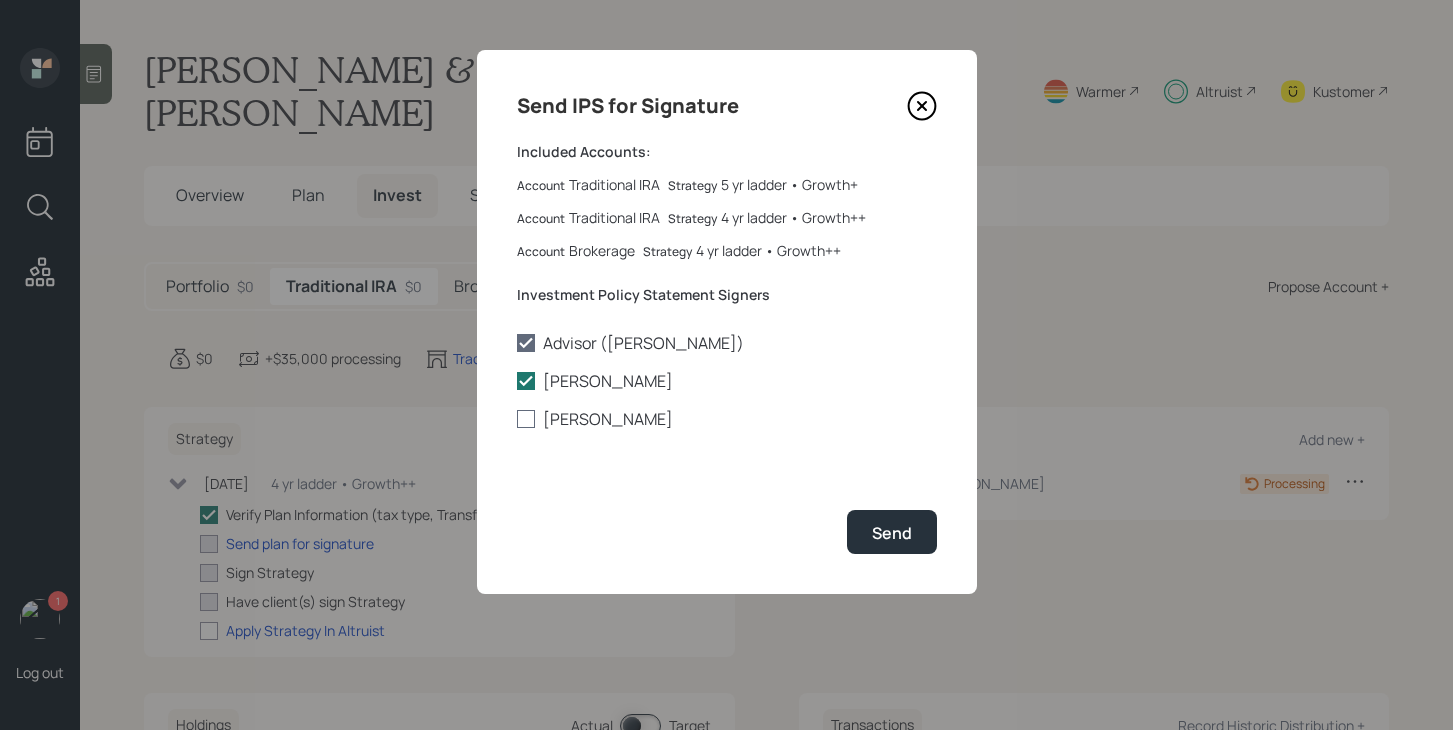 click on "[PERSON_NAME]" at bounding box center [727, 419] 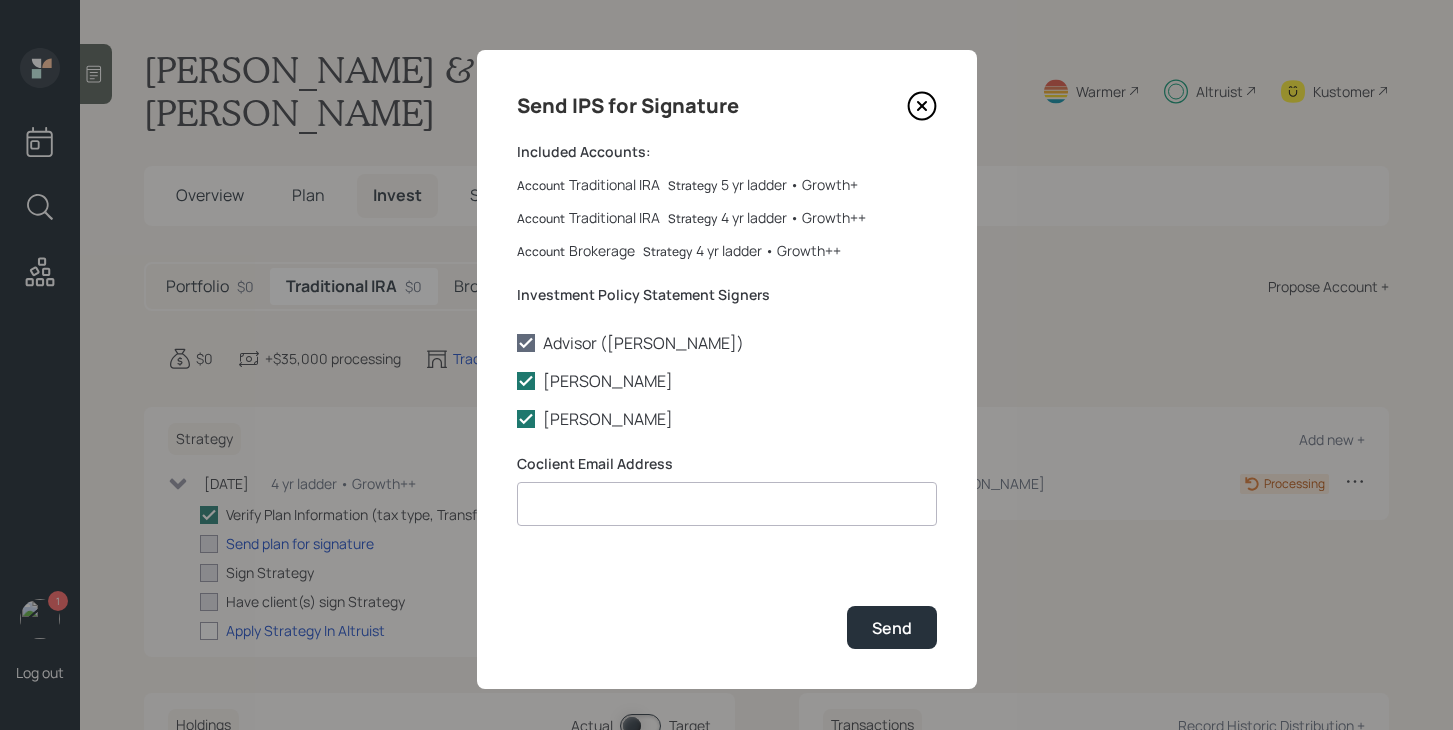click at bounding box center (727, 504) 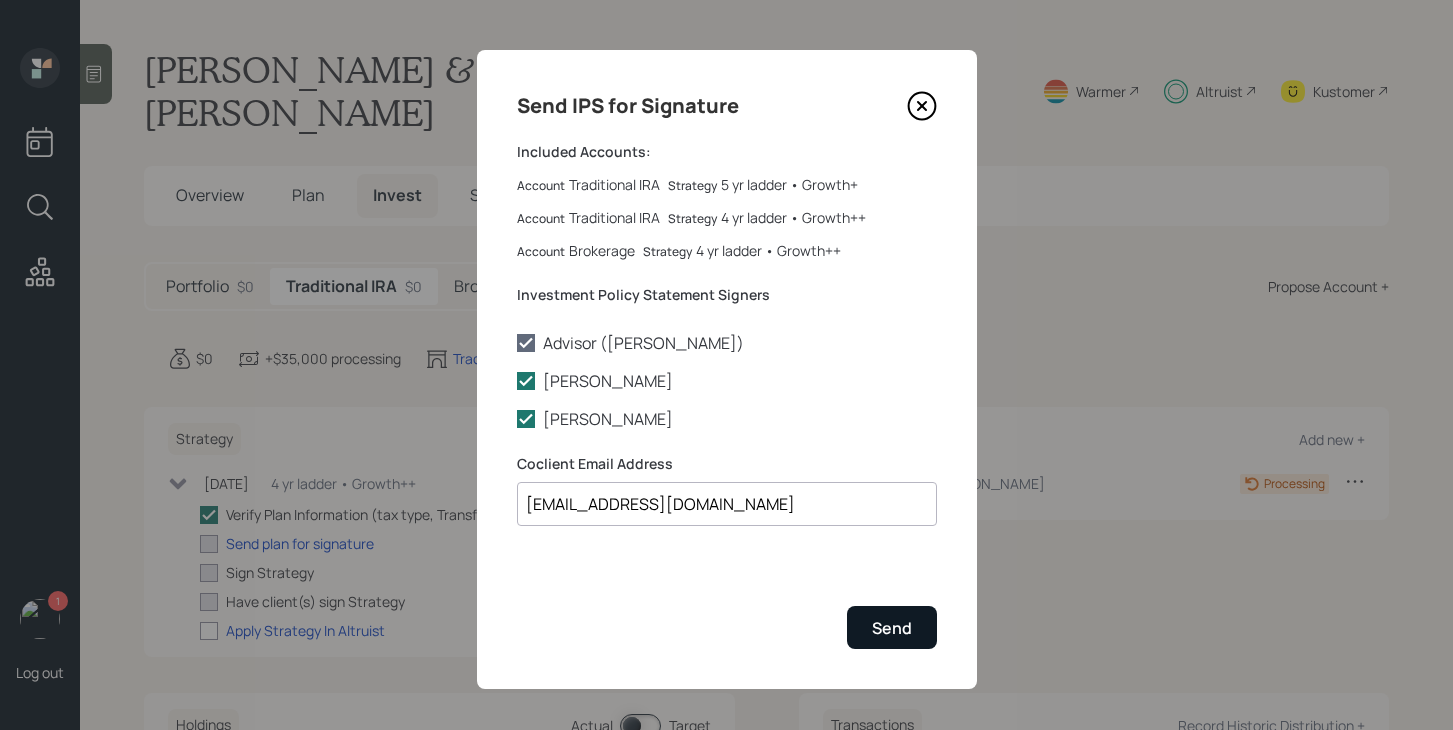 type on "[EMAIL_ADDRESS][DOMAIN_NAME]" 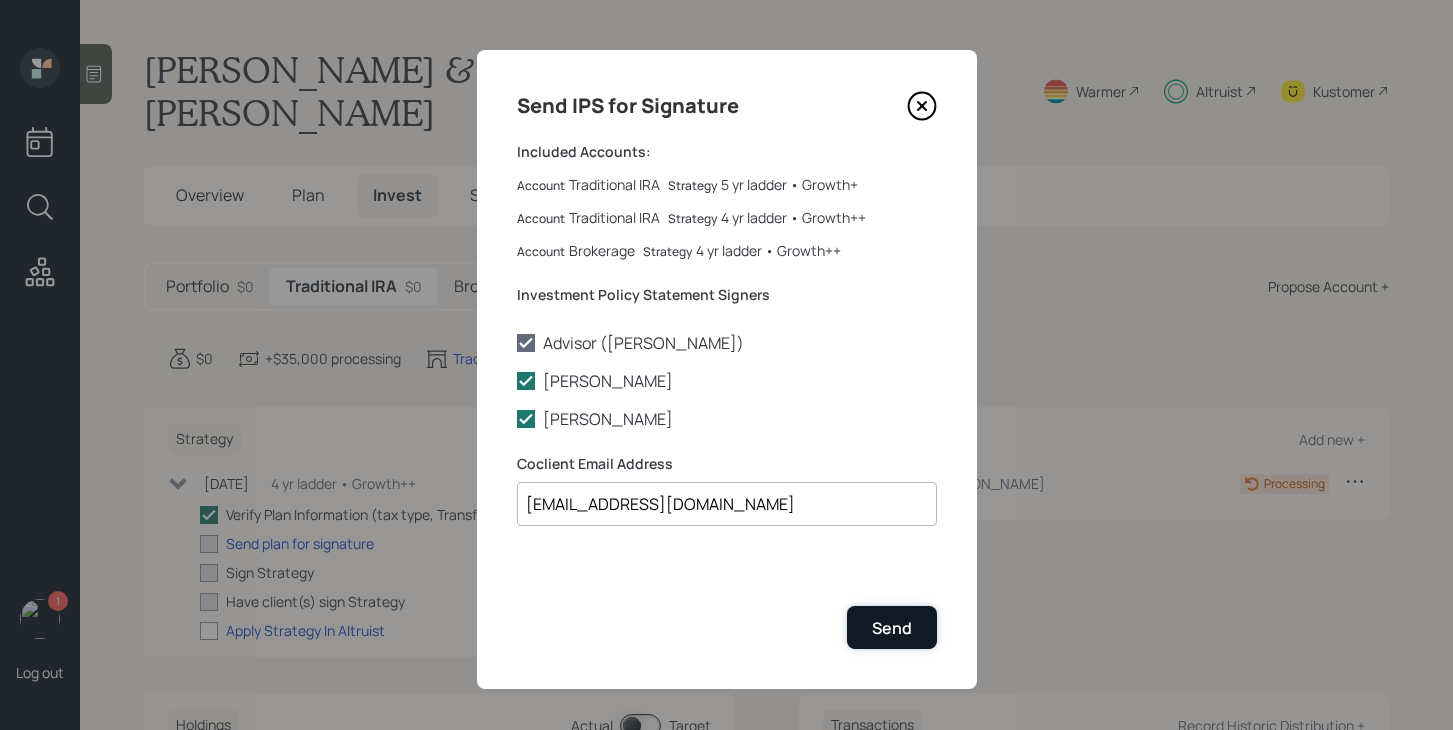 click on "Send" at bounding box center [892, 628] 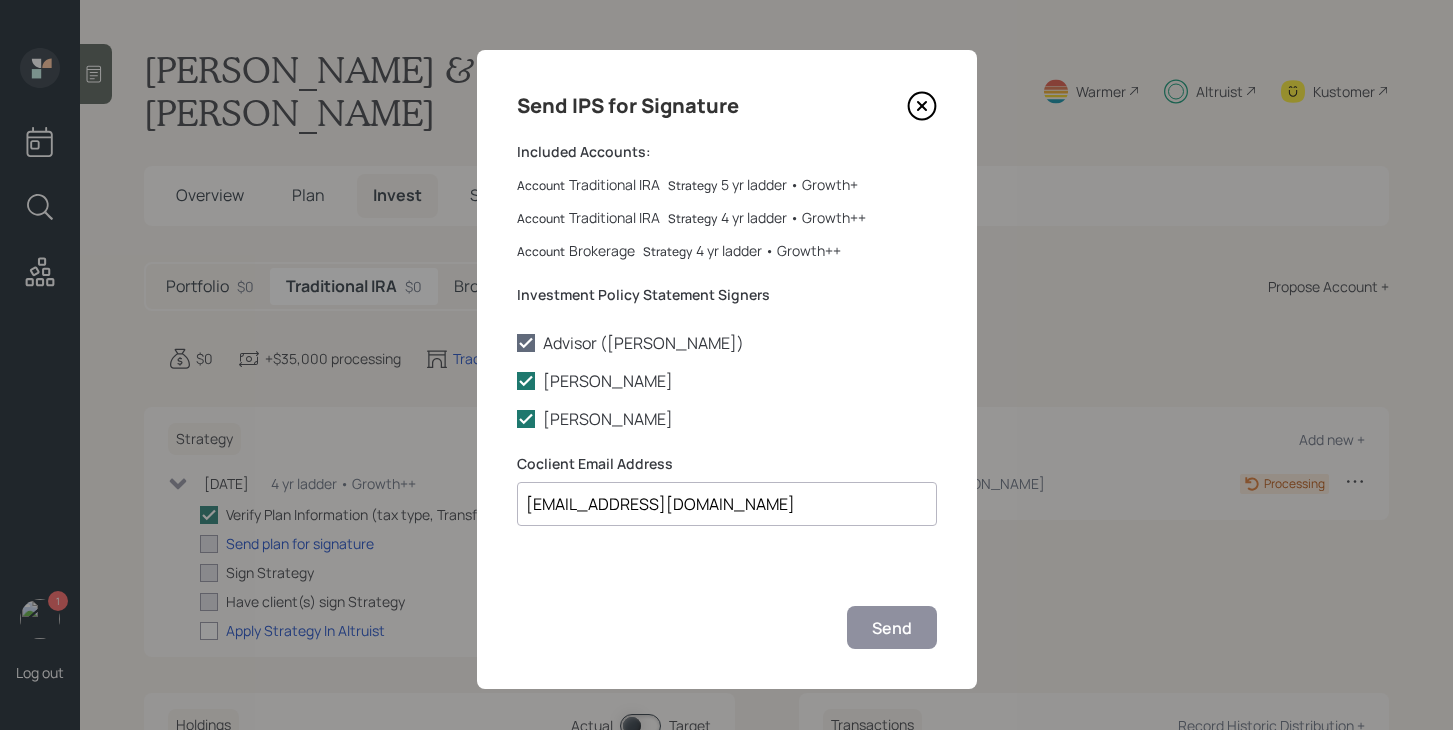 checkbox on "true" 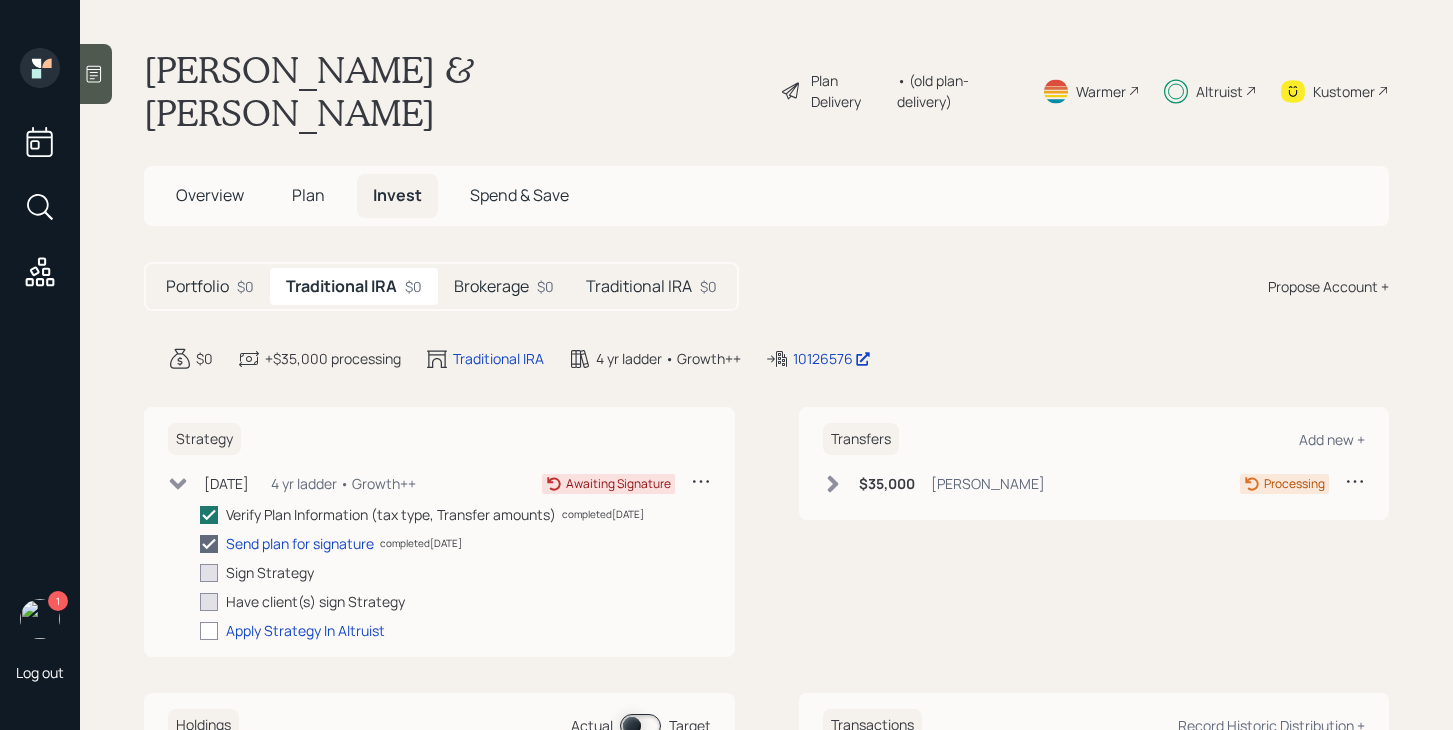 click on "Brokerage $0" at bounding box center (504, 286) 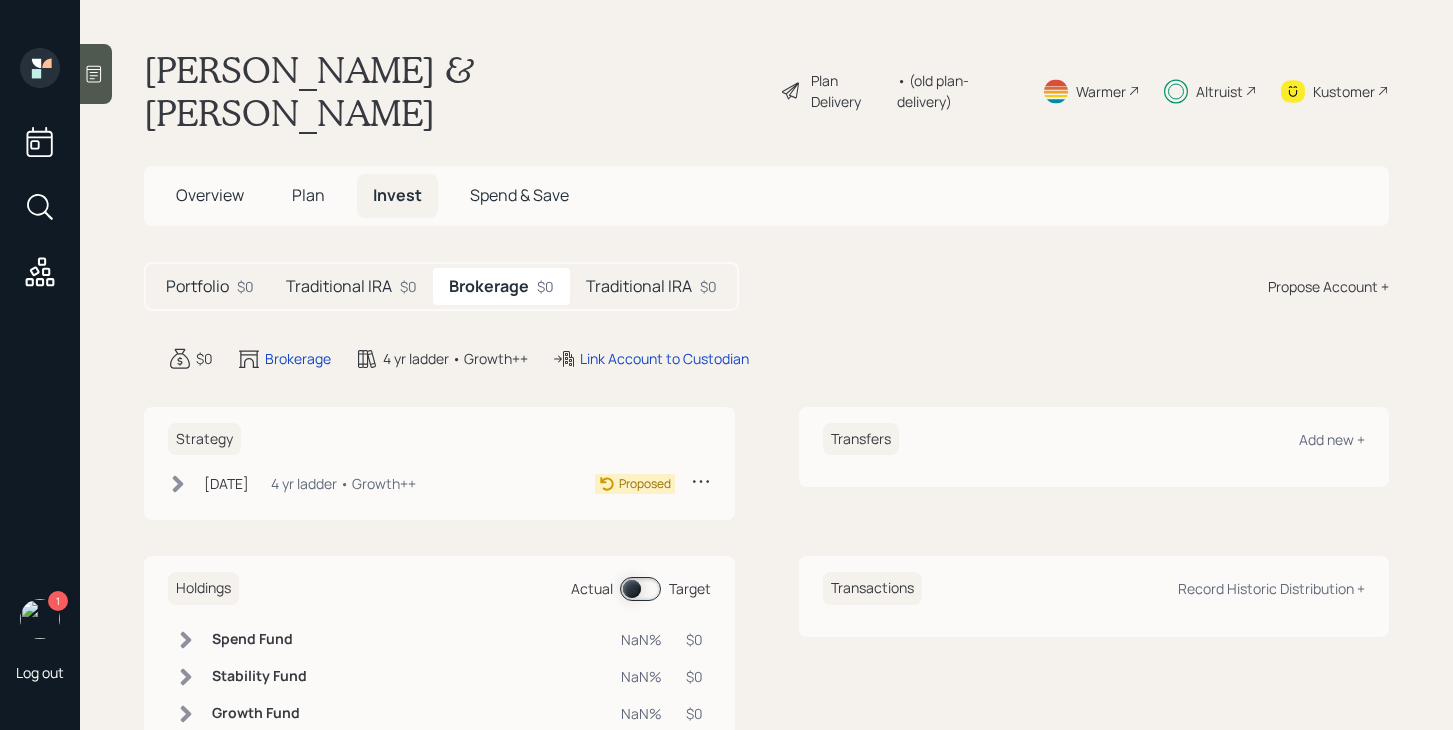 click on "Traditional IRA $0" at bounding box center (651, 286) 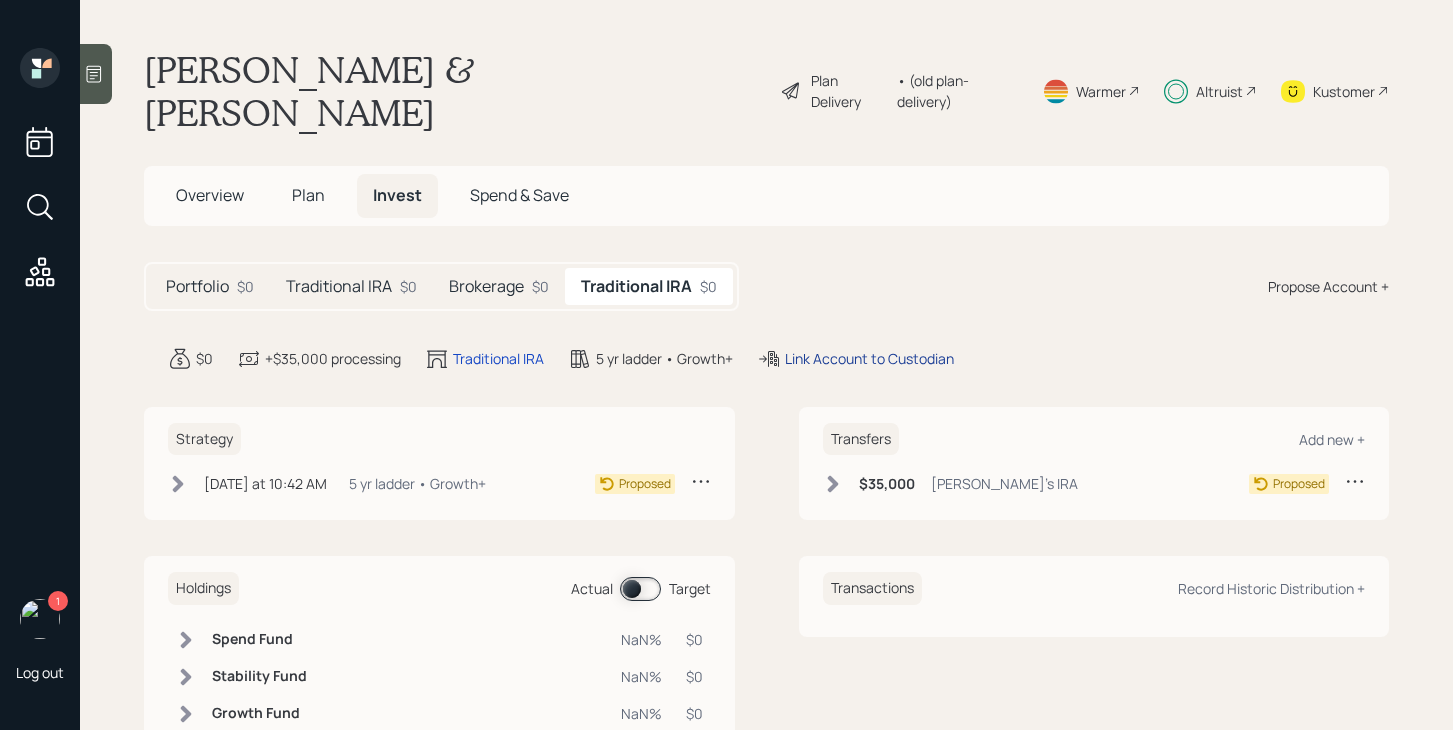 click on "Link Account to Custodian" at bounding box center [869, 358] 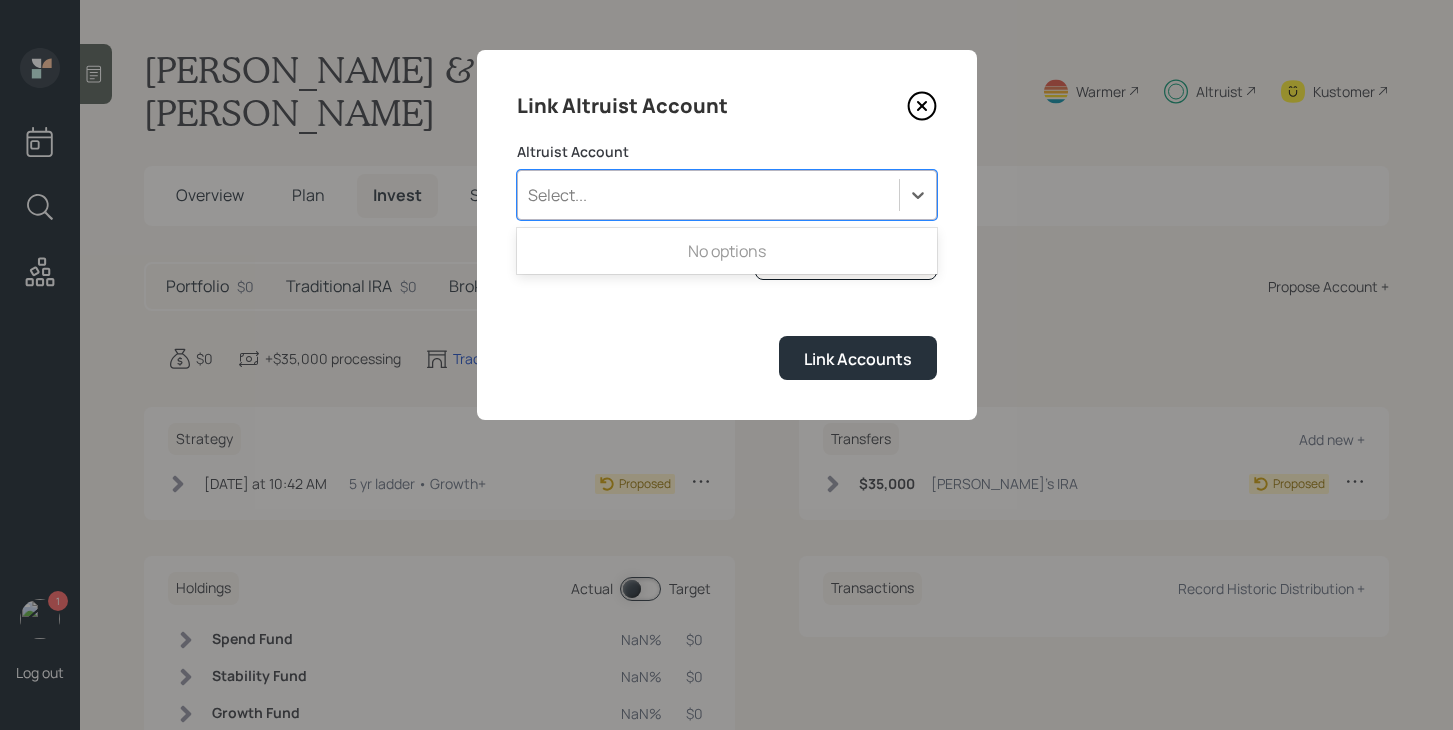 click on "Select..." at bounding box center (708, 195) 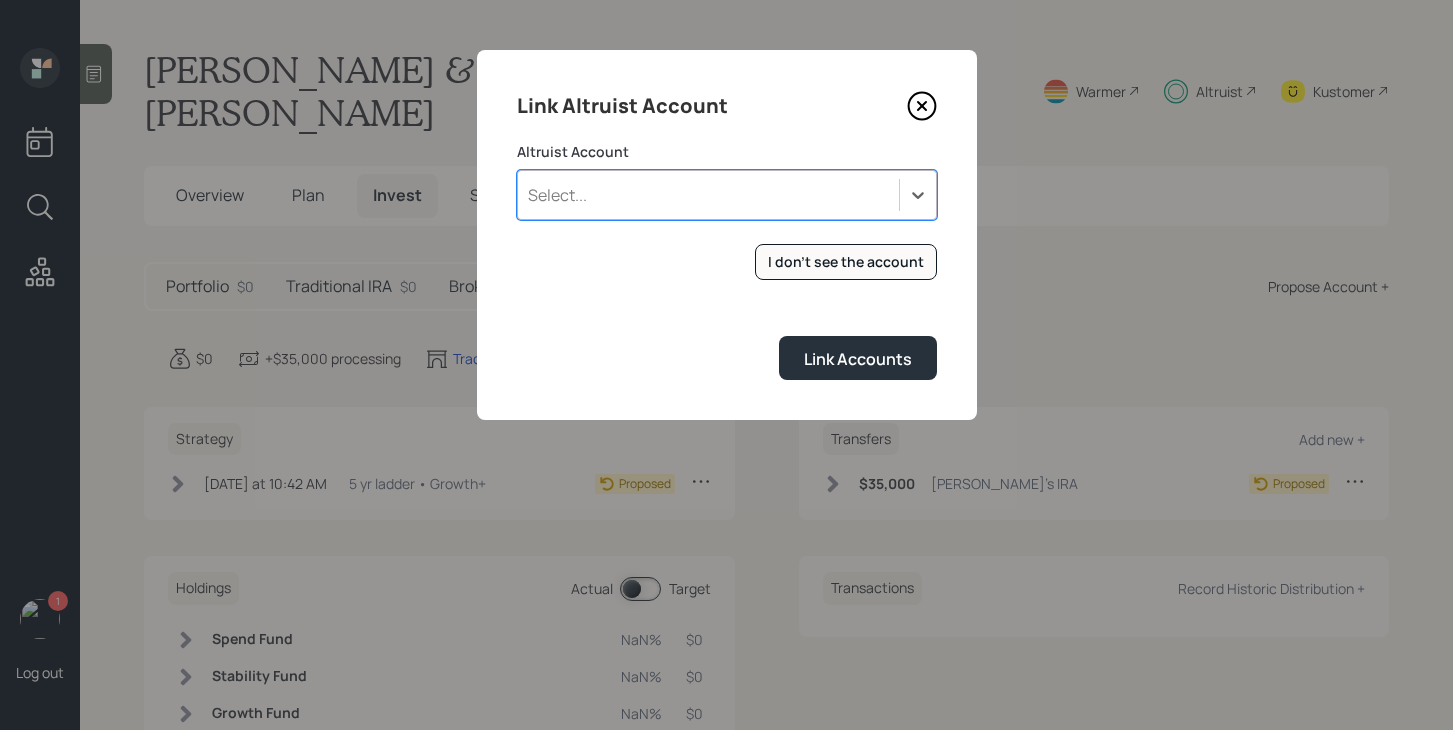 click on "Select..." at bounding box center (708, 195) 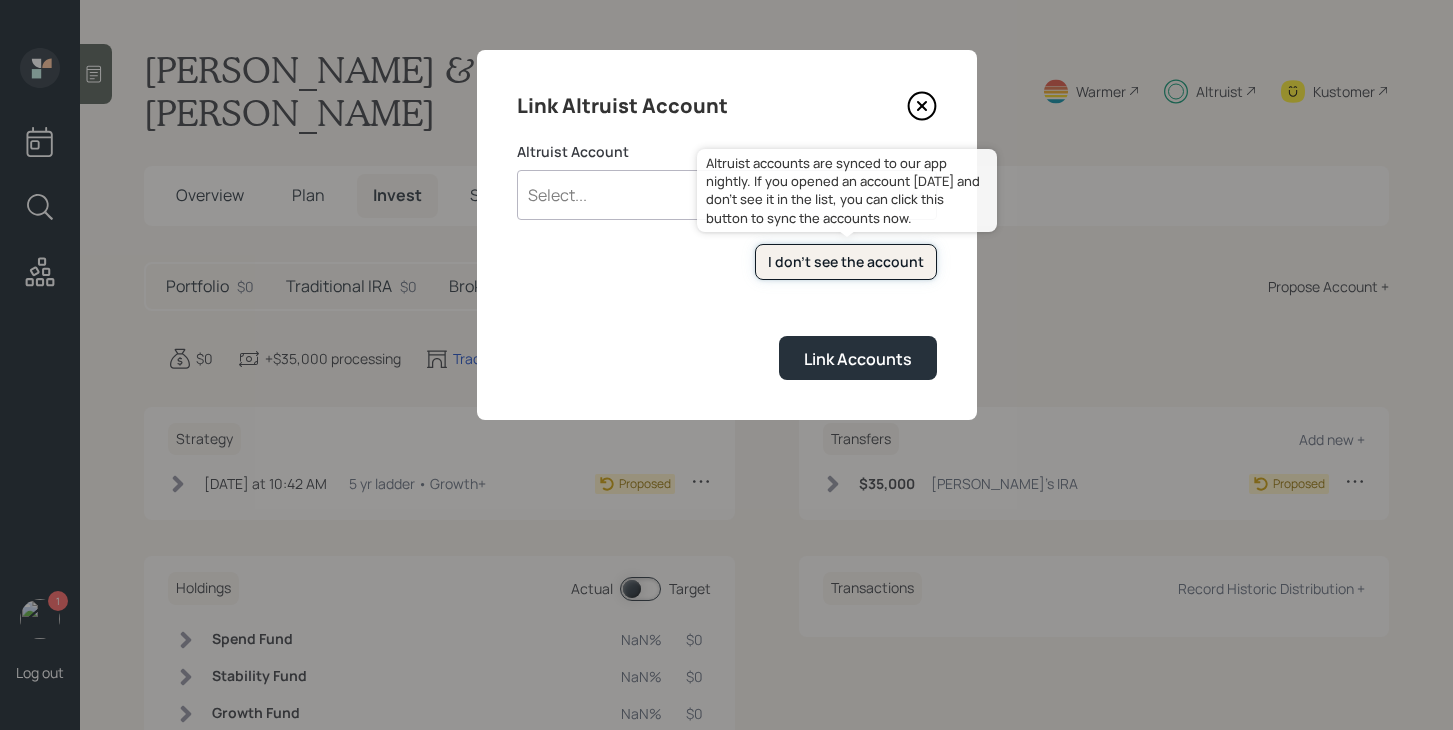 click on "I don't see the account" at bounding box center [846, 262] 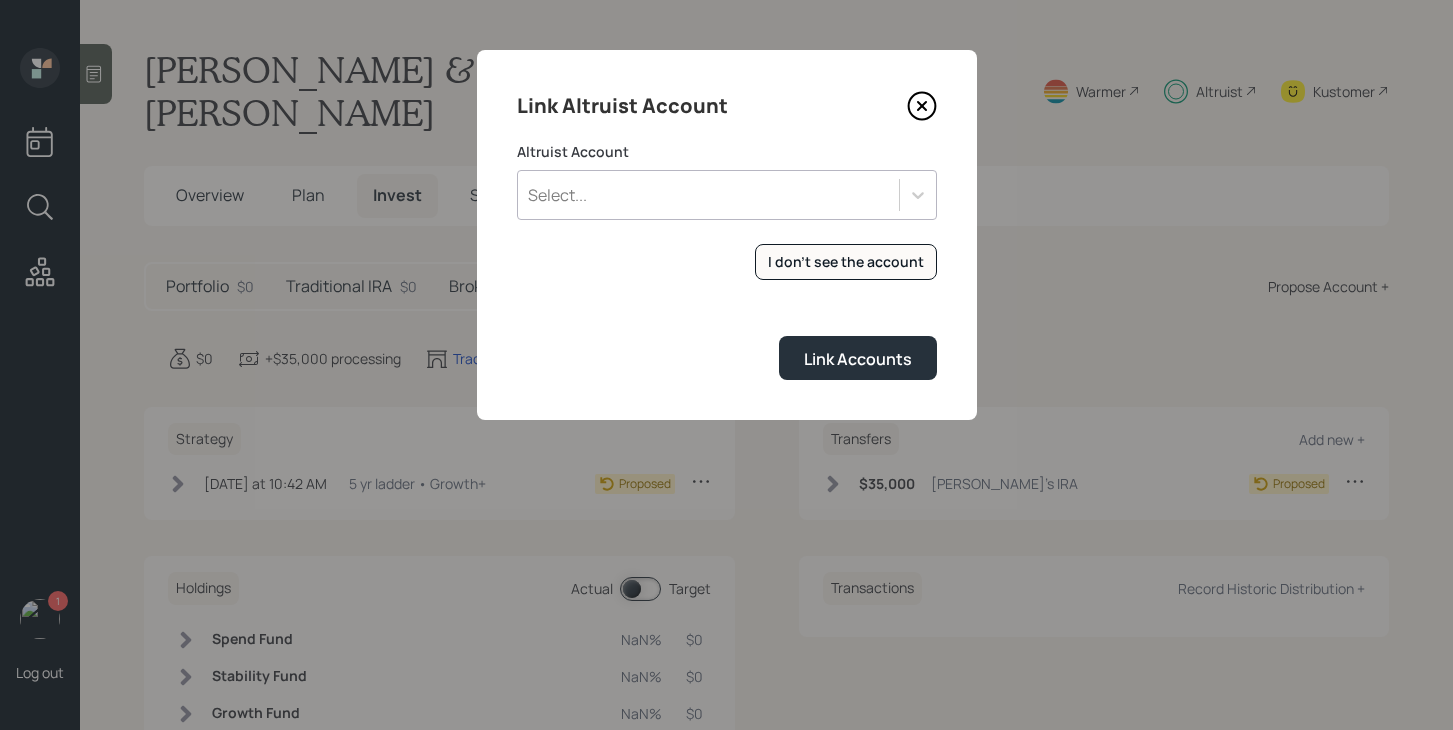 click on "Select..." at bounding box center [708, 195] 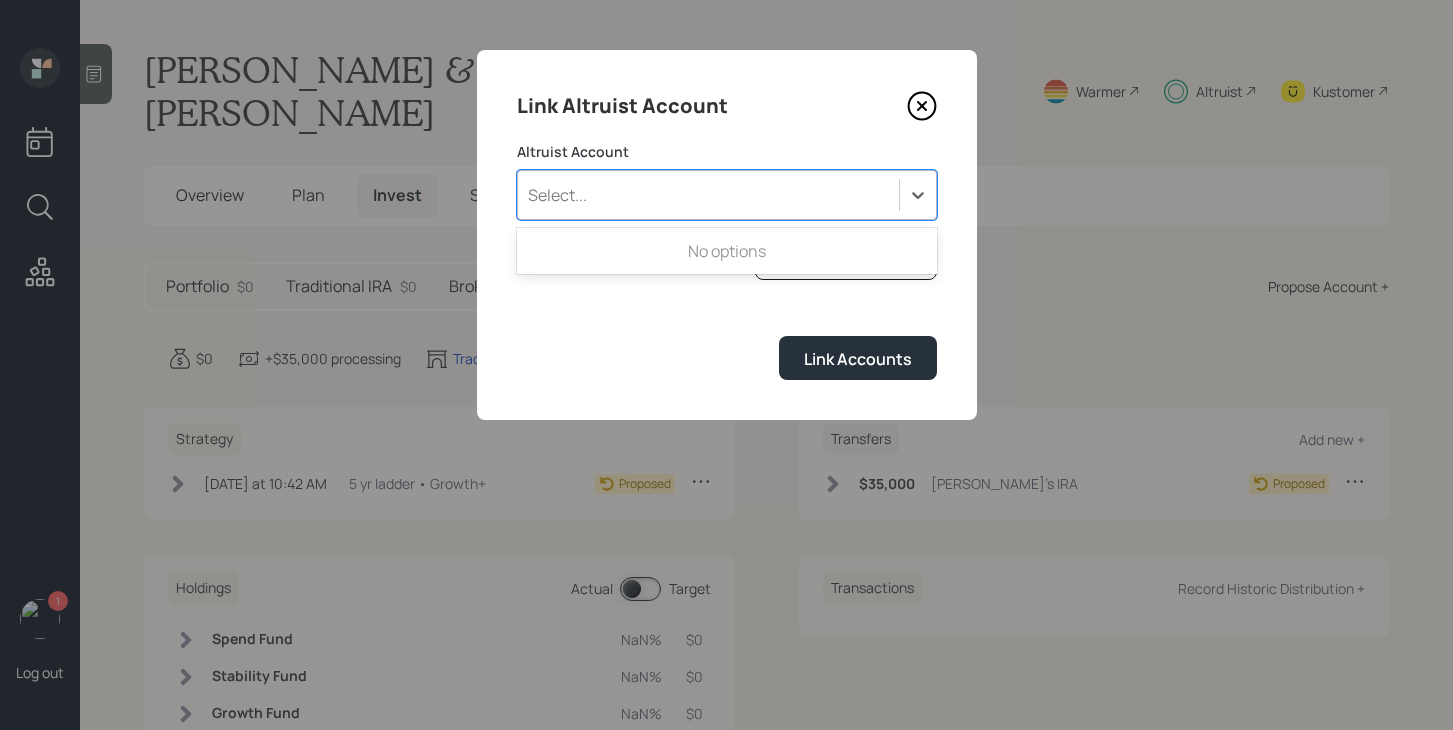click on "Altruist Account   Use Up and Down to choose options, press Enter to select the currently focused option, press Escape to exit the menu, press Tab to select the option and exit the menu. Select... No options I don't see the account Altruist accounts are synced to our app nightly. If you opened an account [DATE] and don't see it in the list, you can click this button to sync the accounts now. Link Accounts" at bounding box center (727, 261) 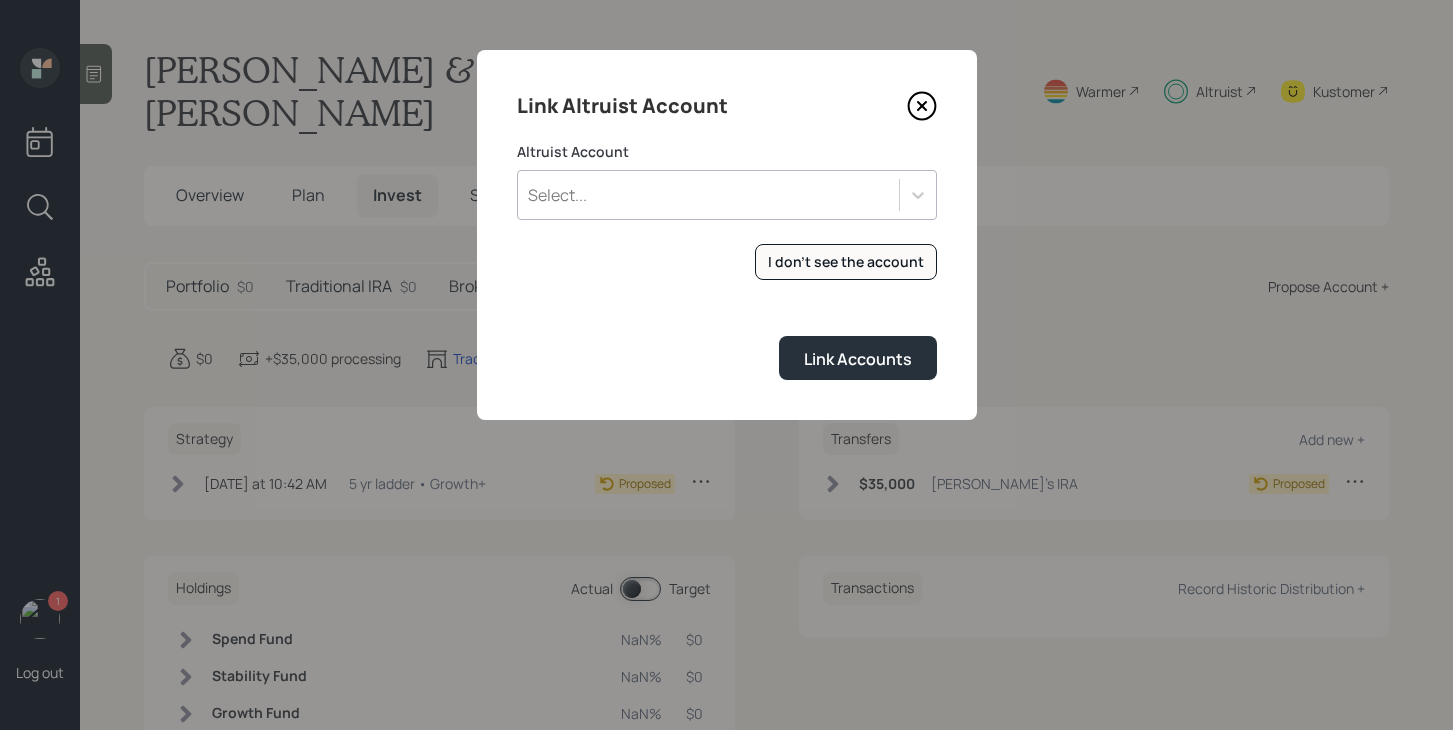 click on "Altruist Account Select... I don't see the account Altruist accounts are synced to our app nightly. If you opened an account [DATE] and don't see it in the list, you can click this button to sync the accounts now. Link Accounts" at bounding box center (727, 261) 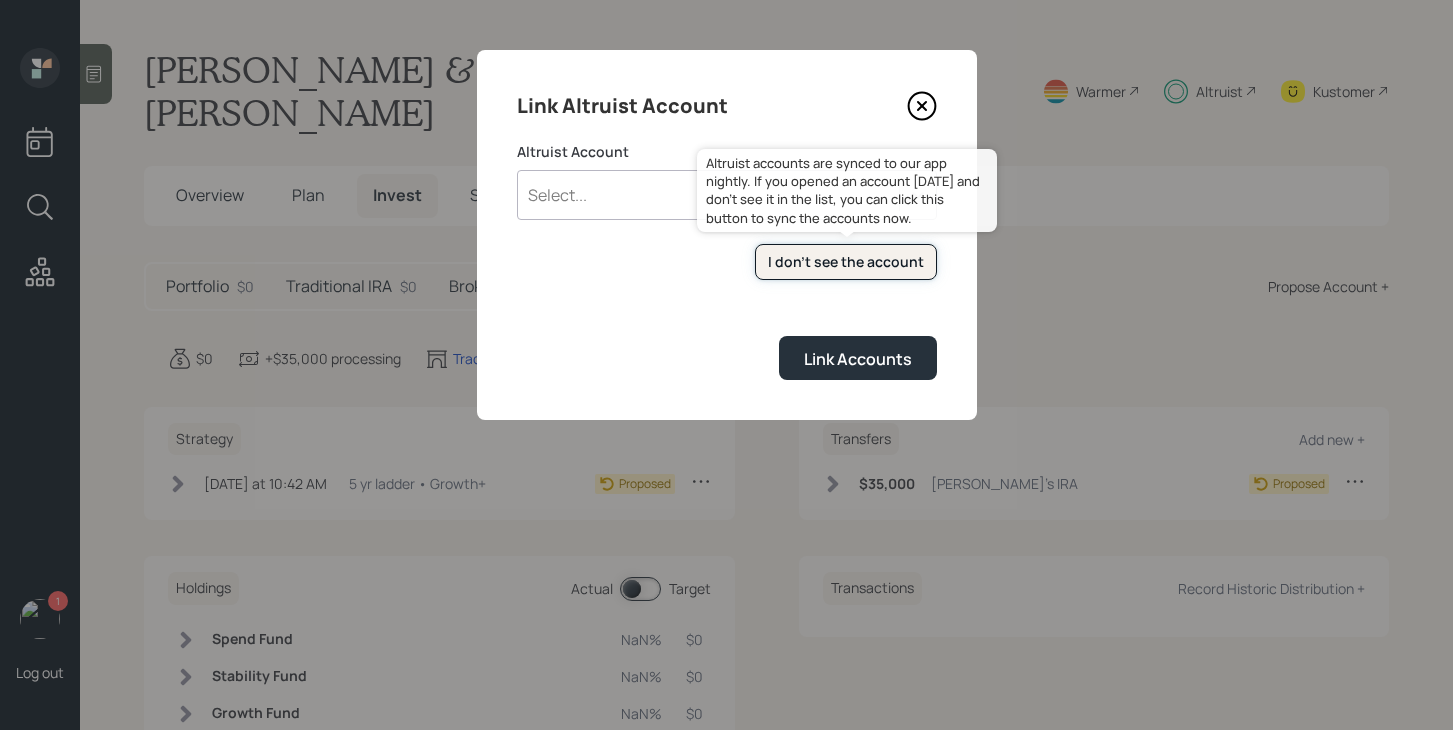 click on "I don't see the account" at bounding box center (846, 262) 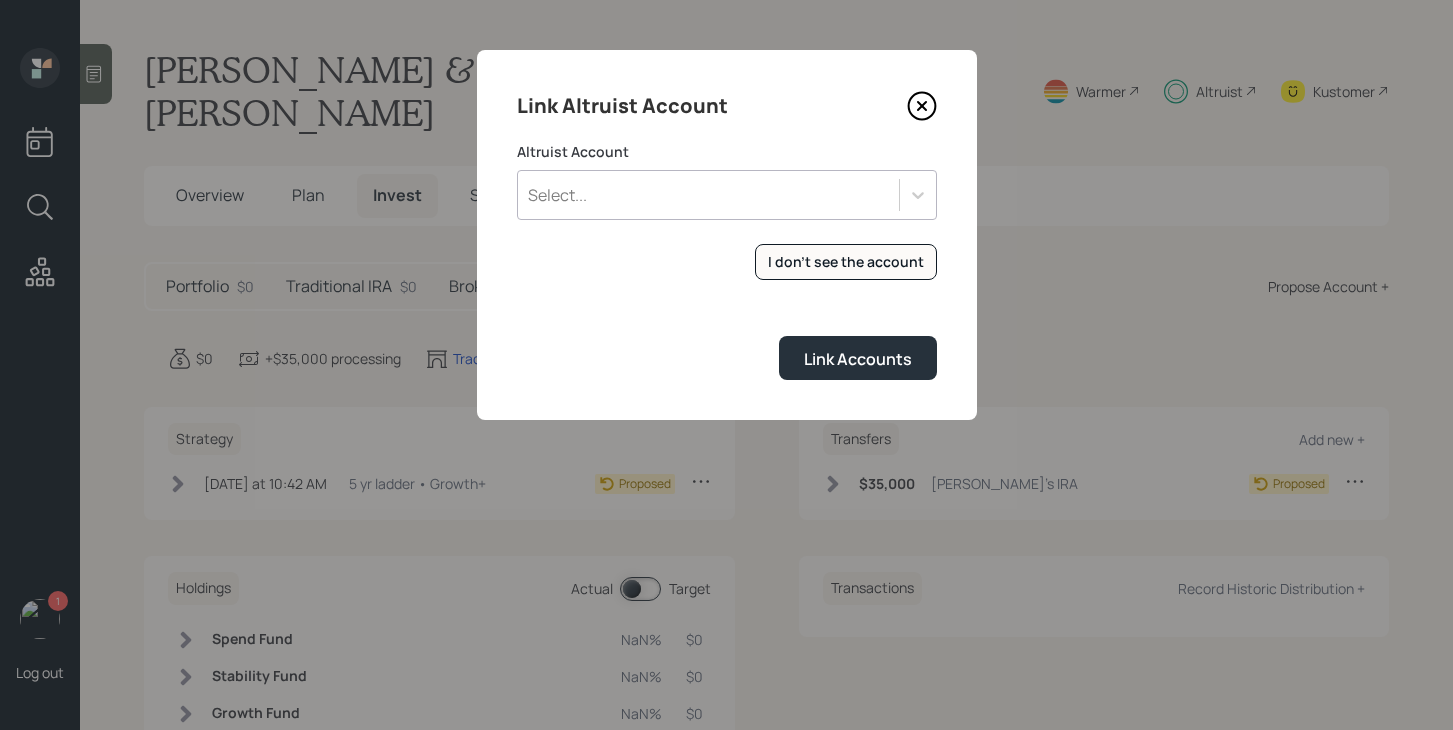 click on "Select..." at bounding box center [708, 195] 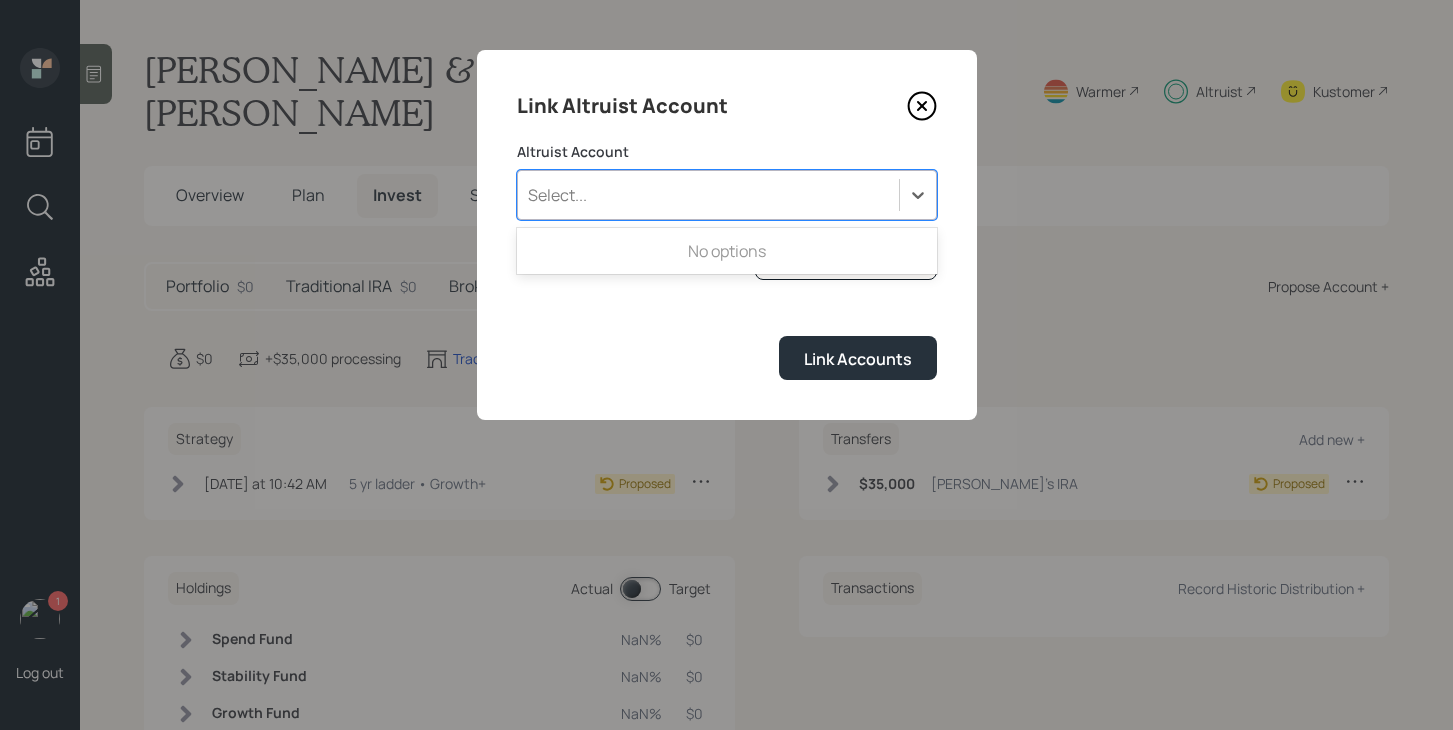 click on "Select..." at bounding box center [708, 195] 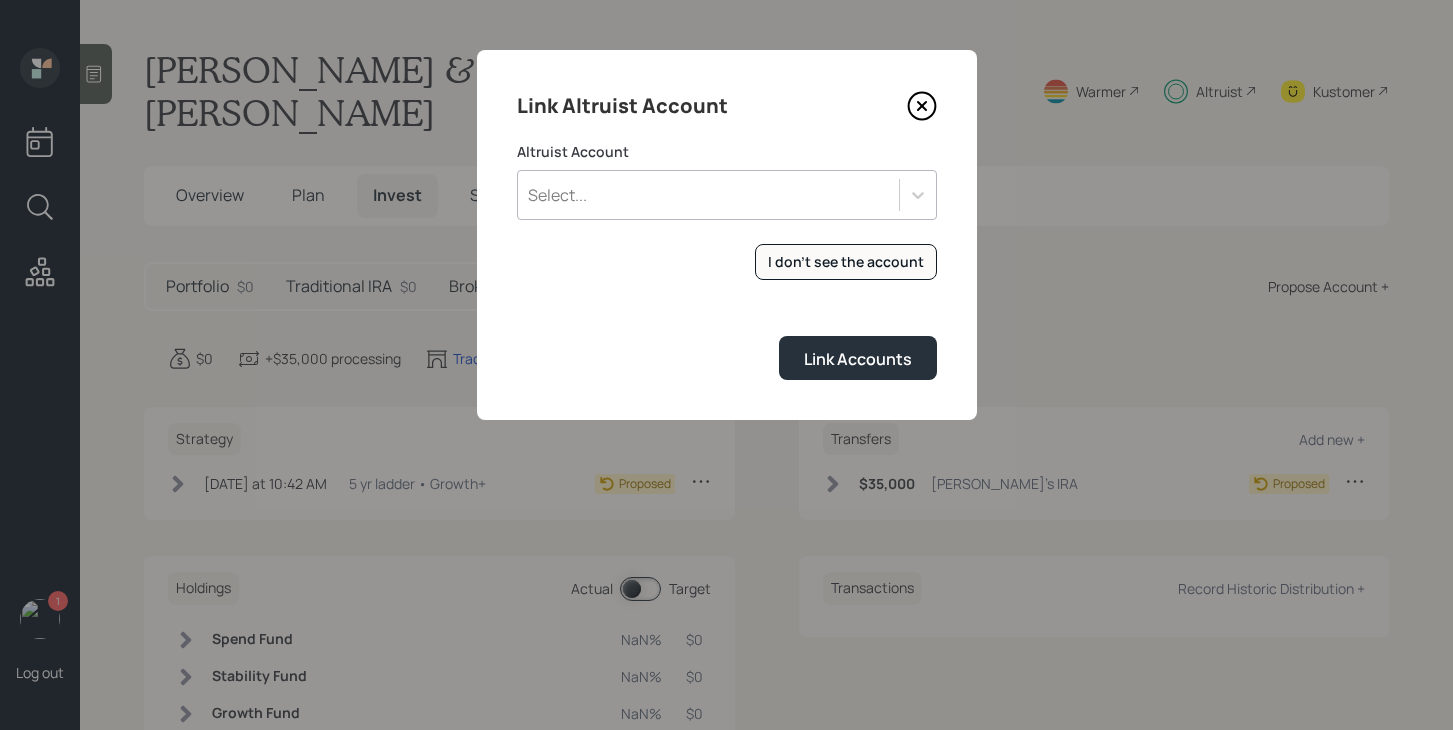 click 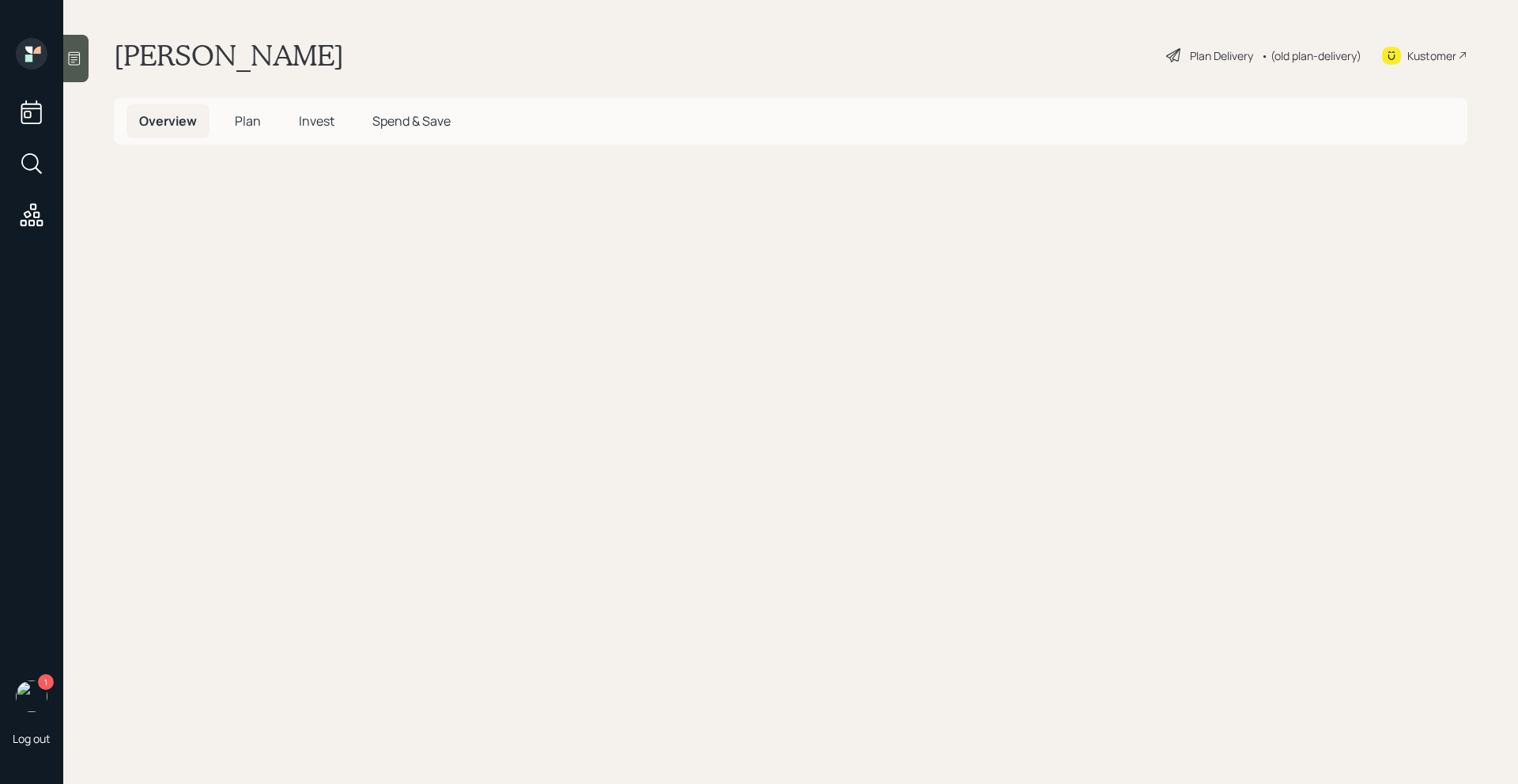 scroll, scrollTop: 0, scrollLeft: 0, axis: both 